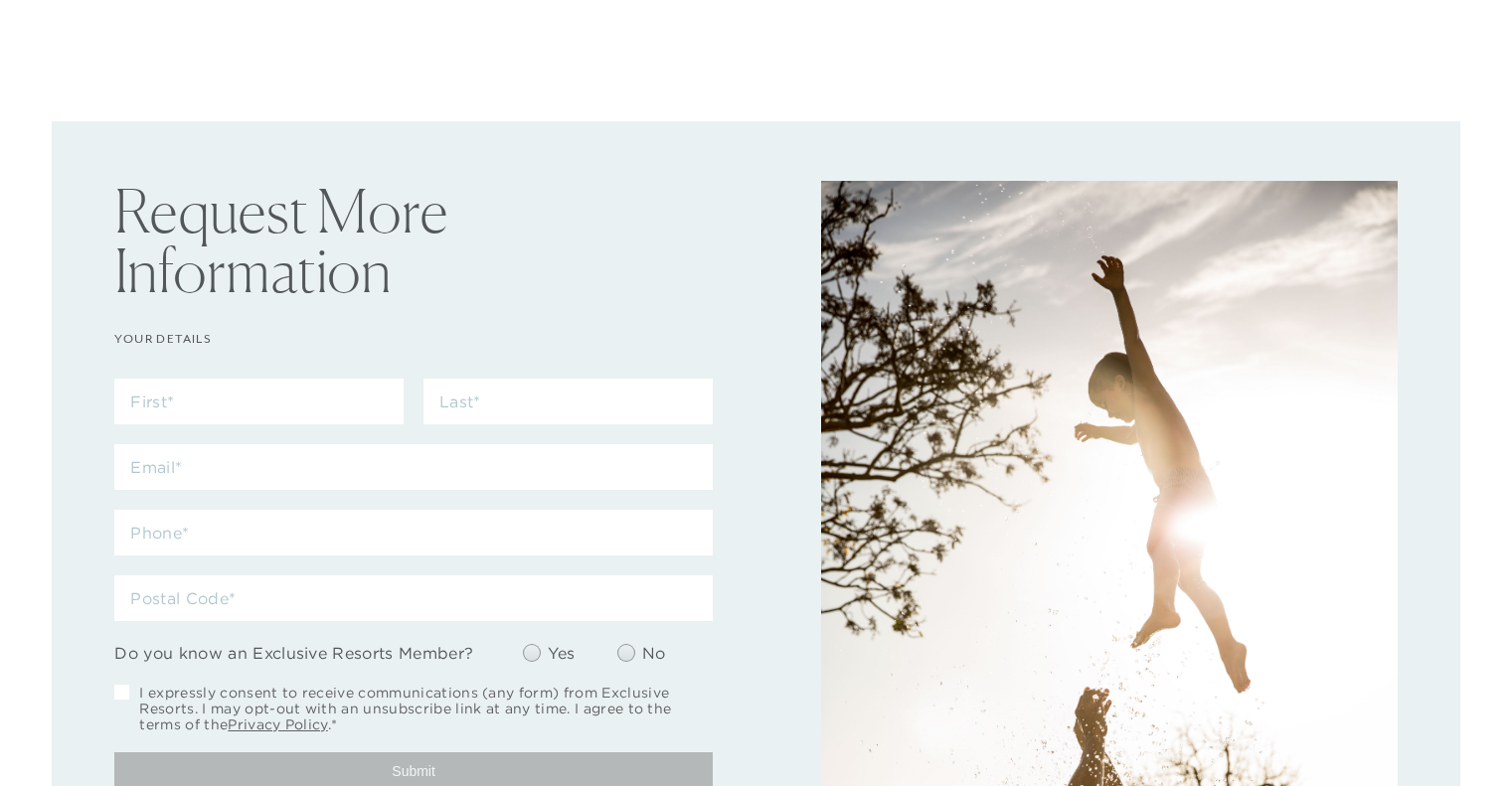 scroll, scrollTop: 0, scrollLeft: 0, axis: both 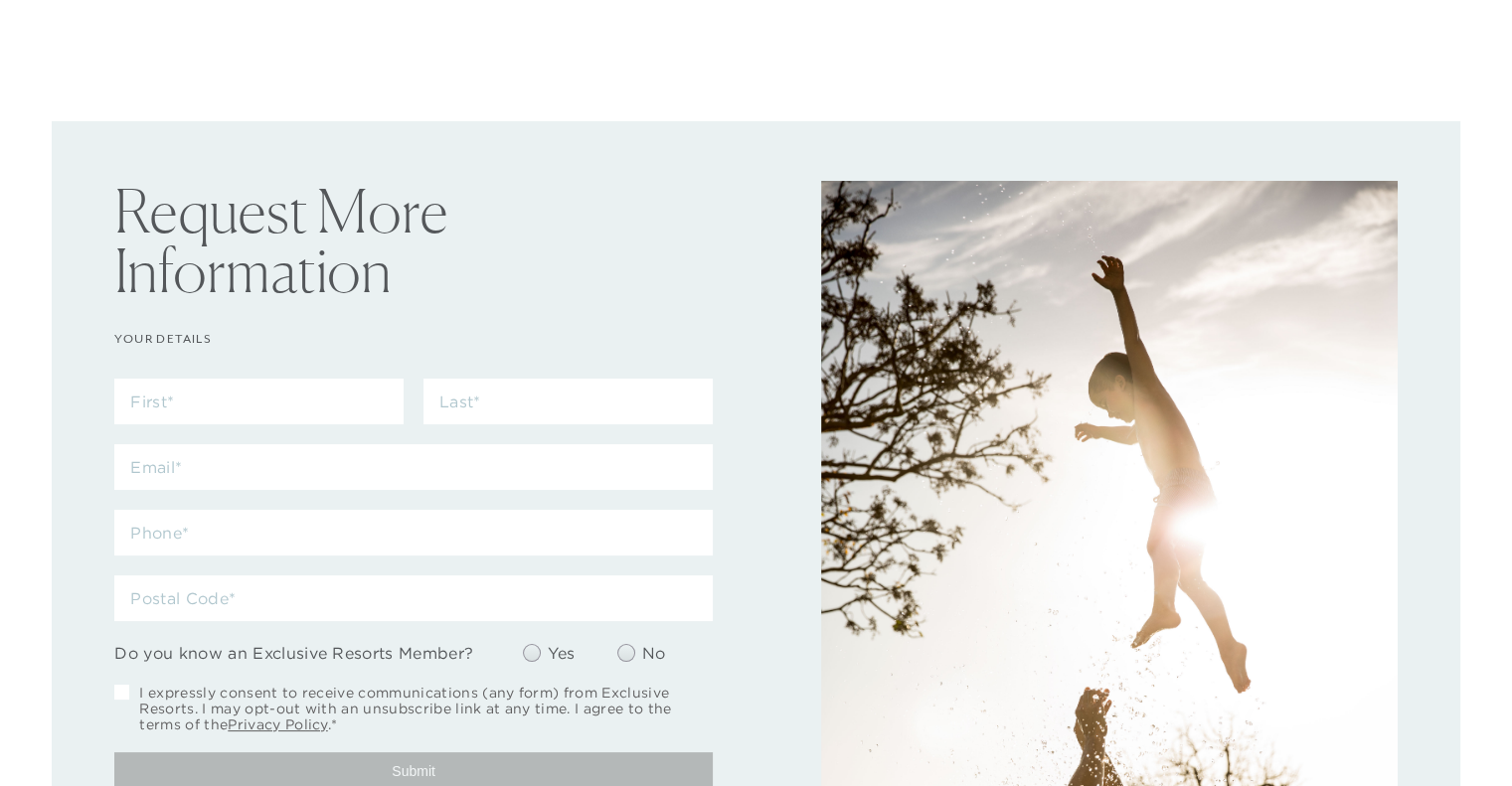 checkbox on "false" 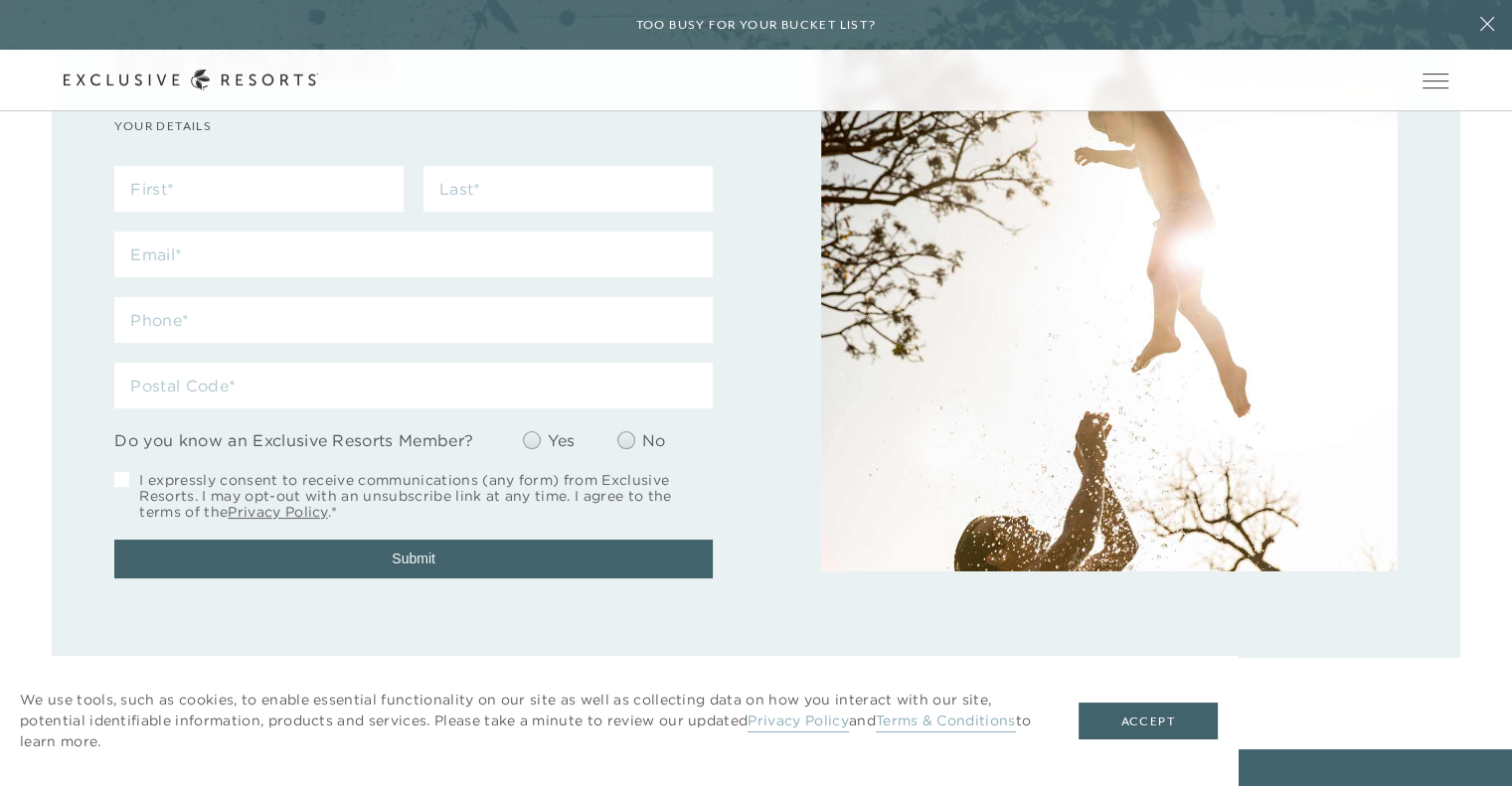 scroll, scrollTop: 16, scrollLeft: 0, axis: vertical 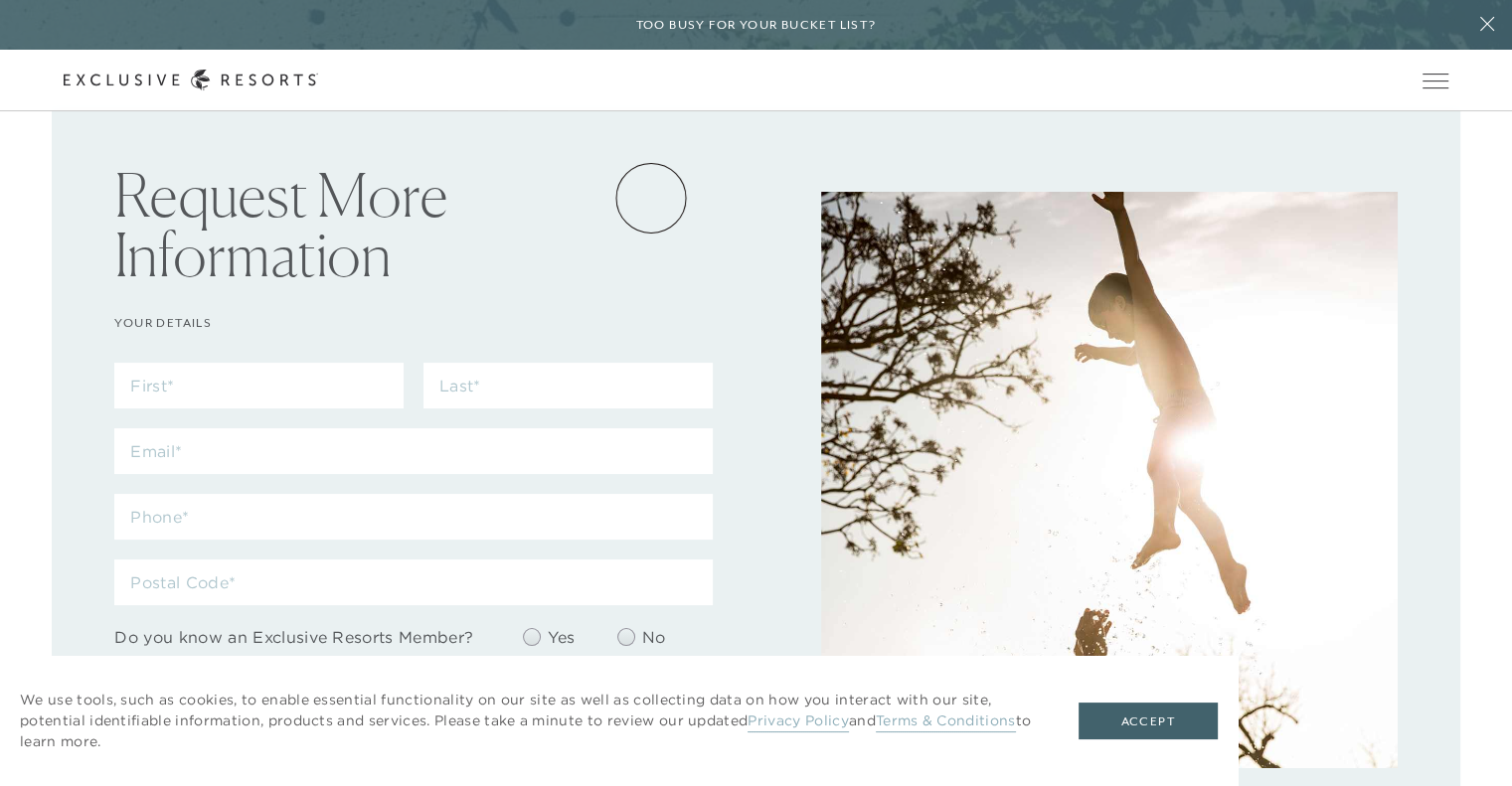 click on "Residence Collection" at bounding box center (0, 0) 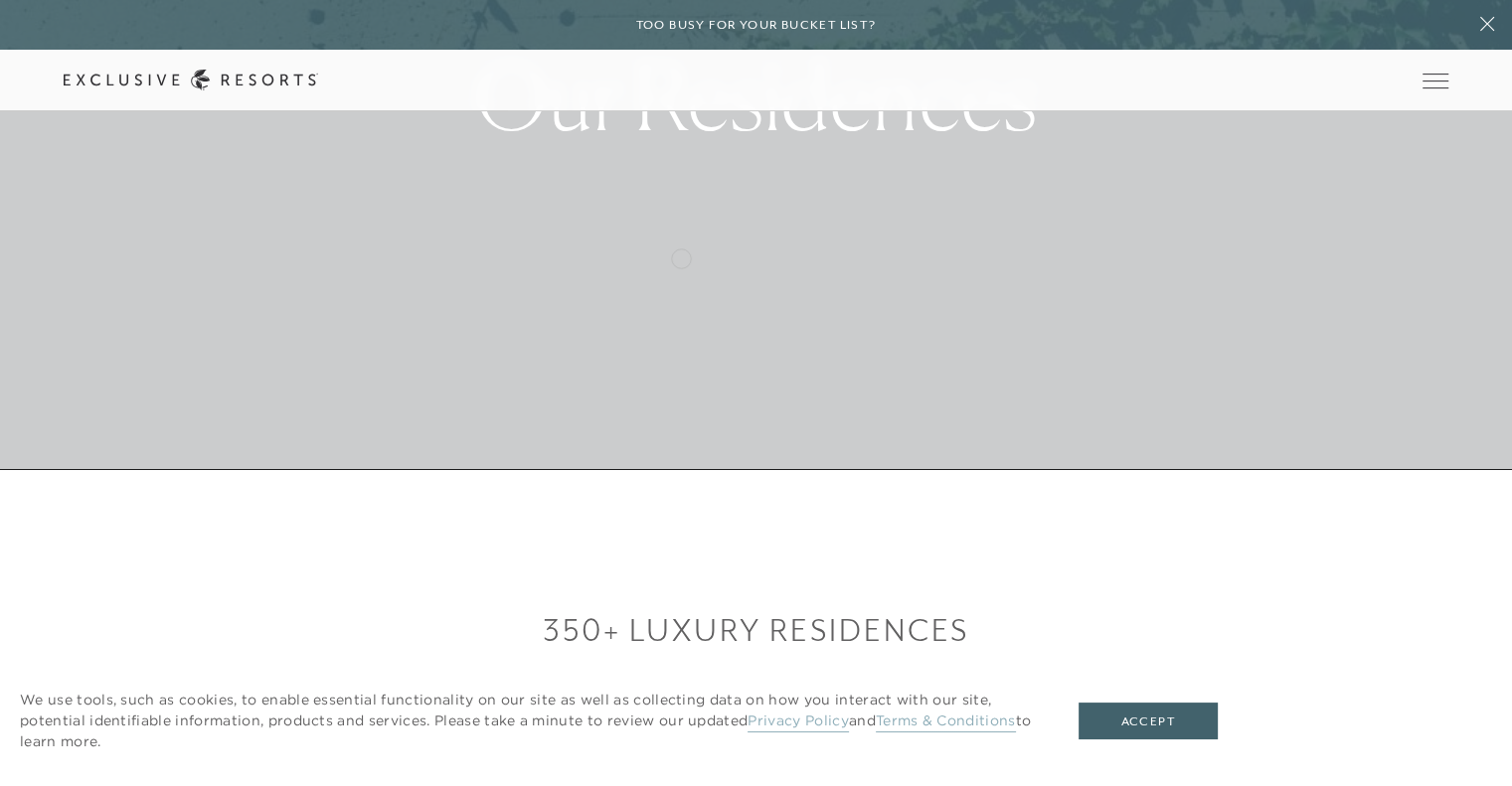 scroll, scrollTop: 497, scrollLeft: 0, axis: vertical 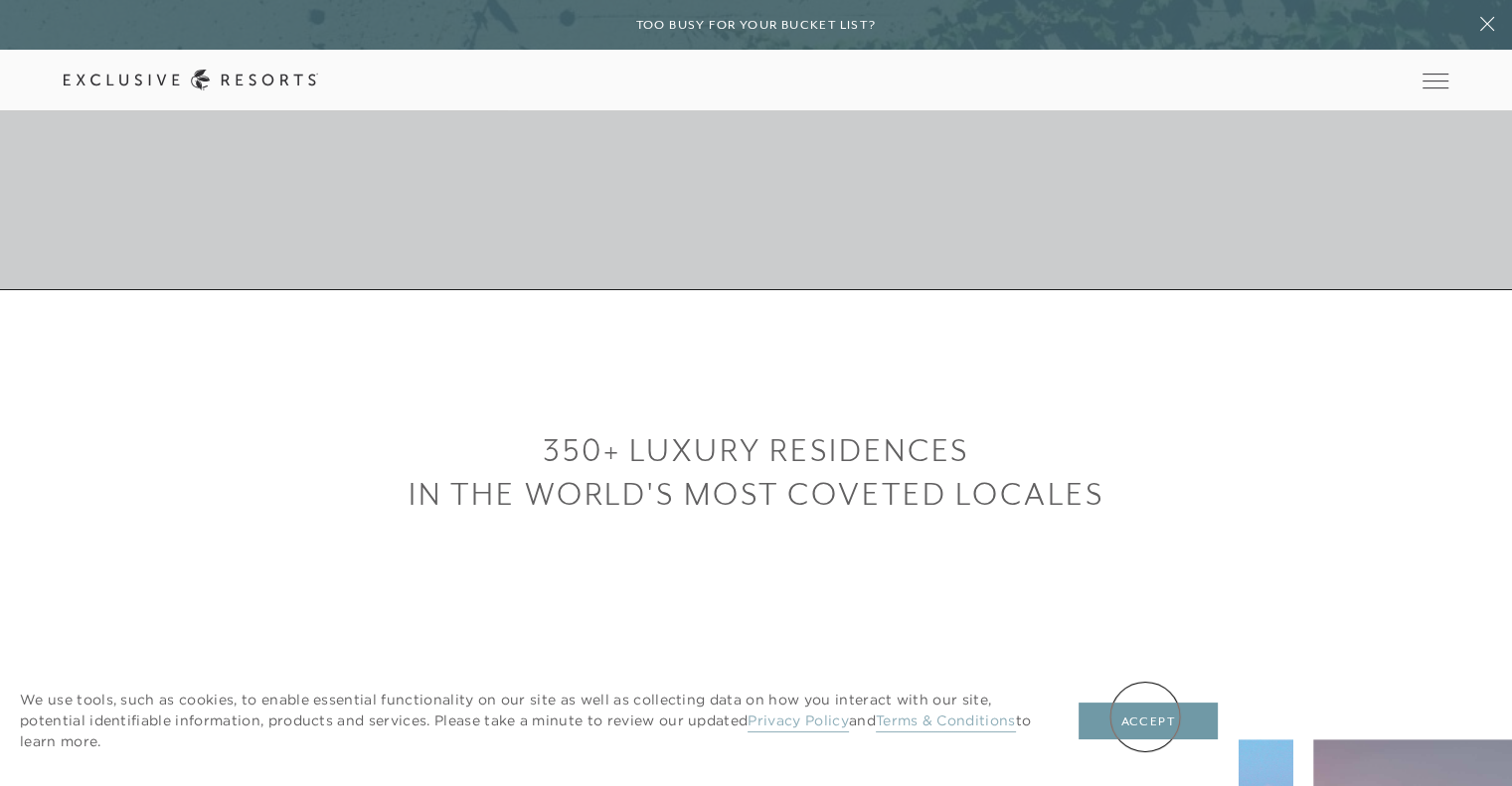 click on "Accept" at bounding box center (1148, 721) 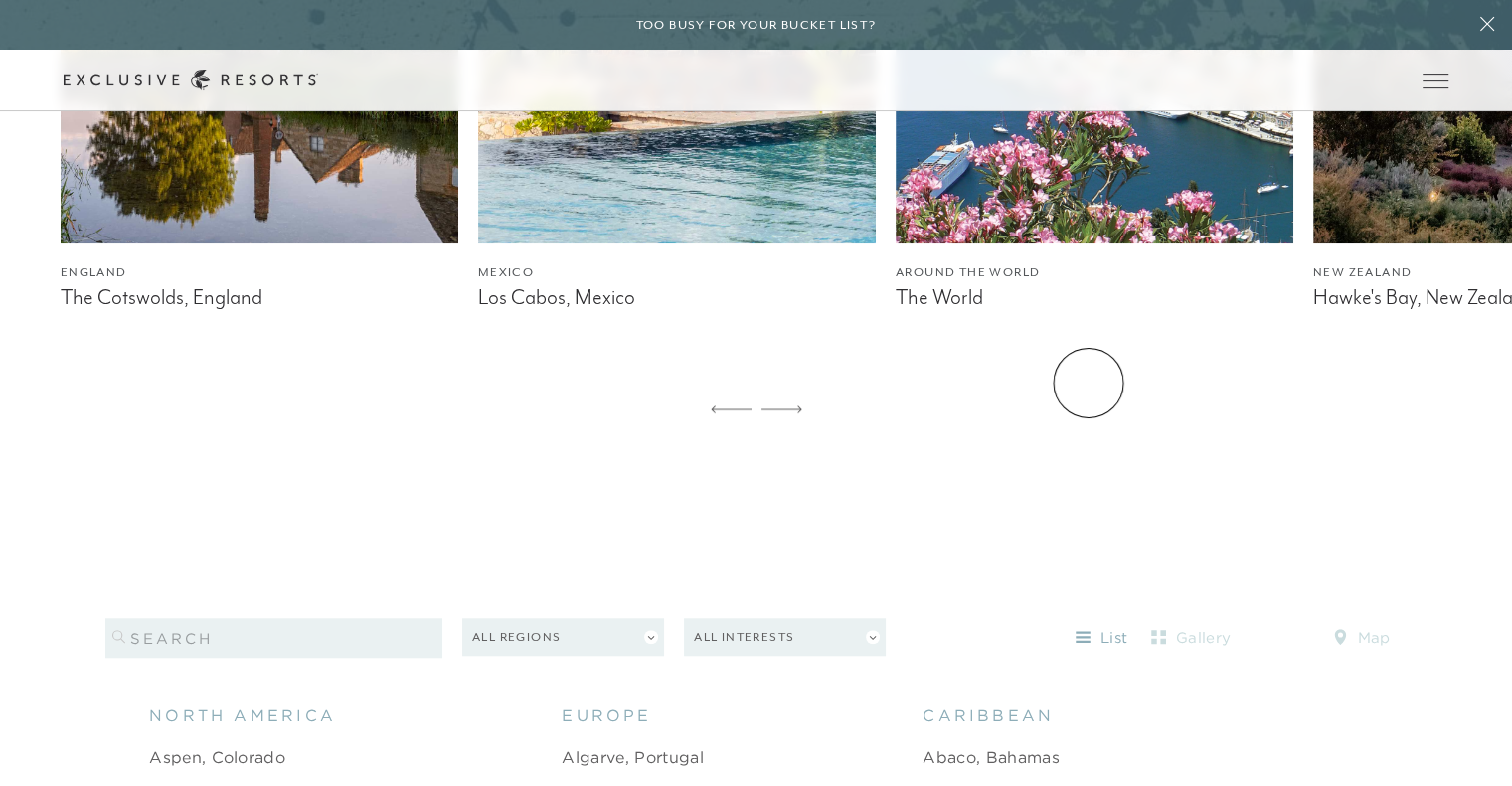 scroll, scrollTop: 1292, scrollLeft: 0, axis: vertical 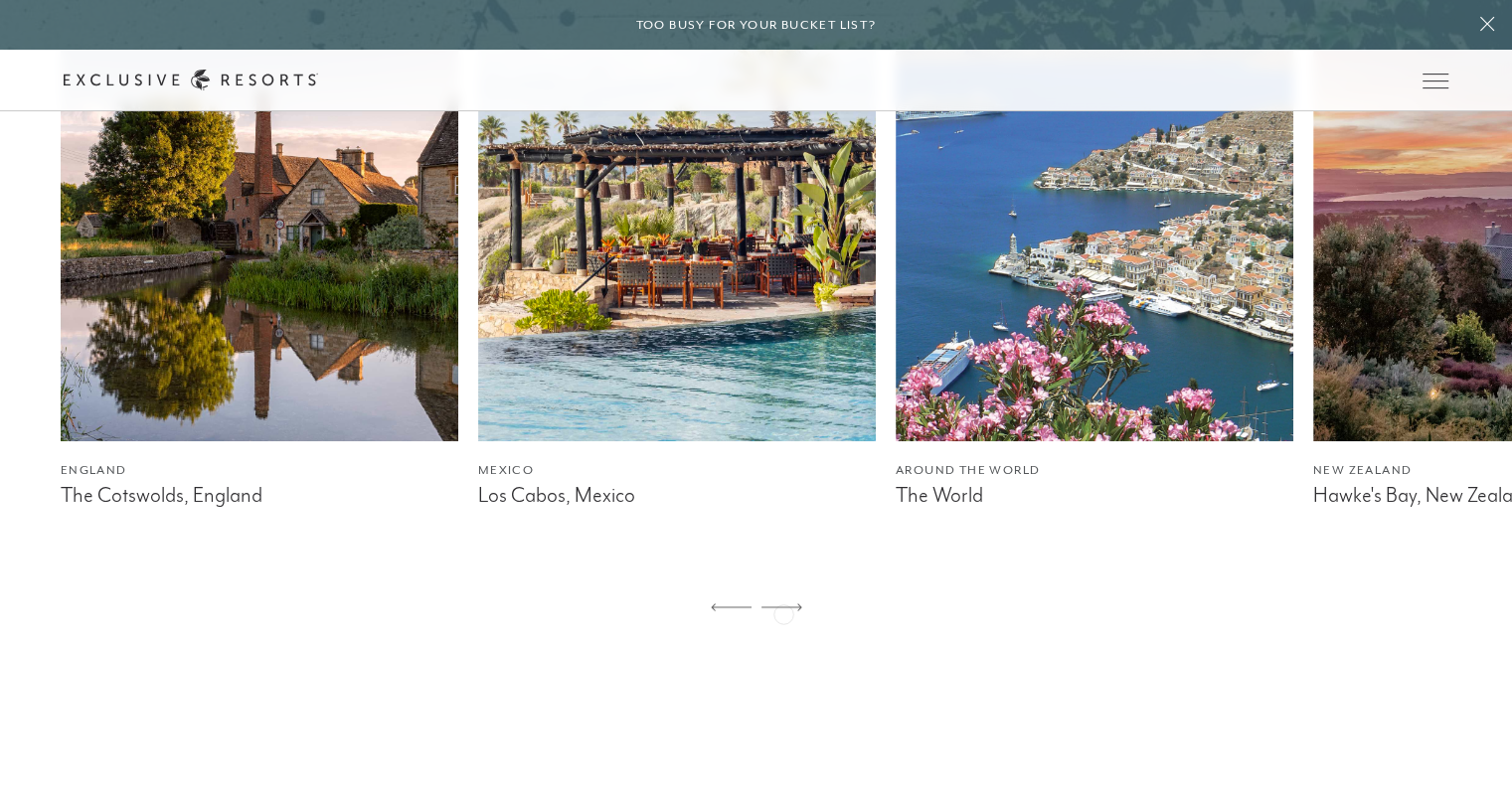 click at bounding box center [781, 608] 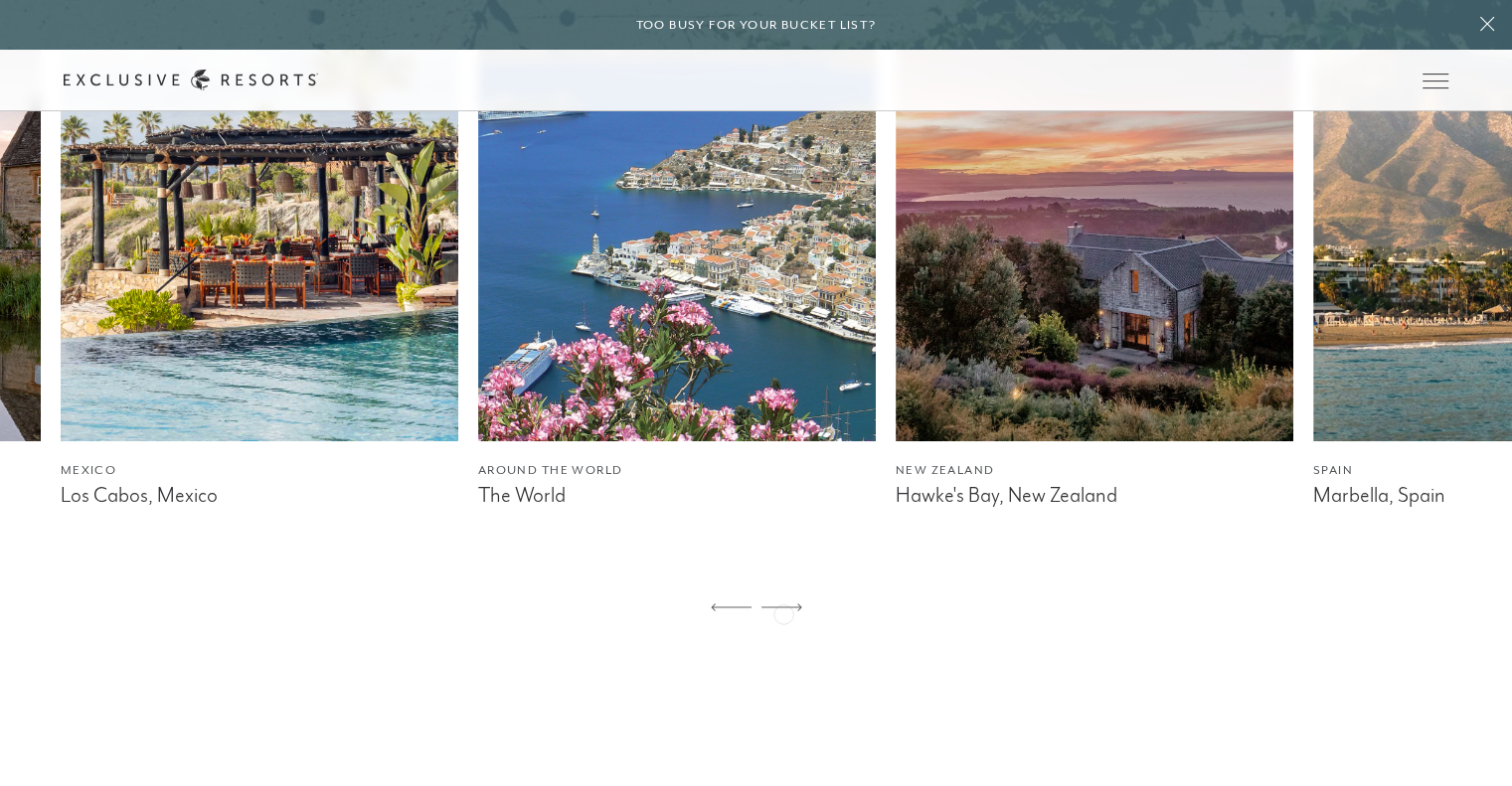 click at bounding box center (781, 608) 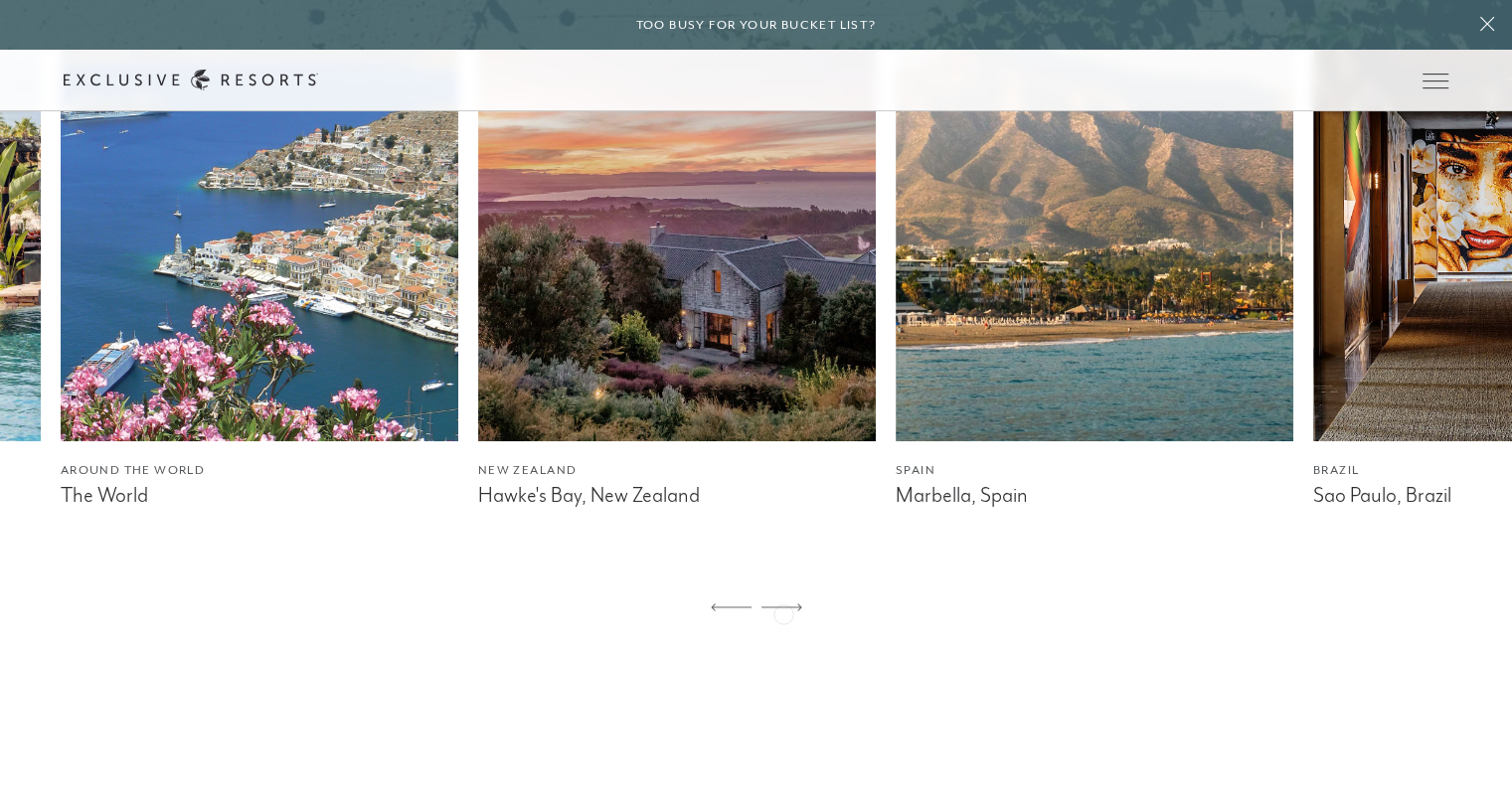 click at bounding box center [781, 608] 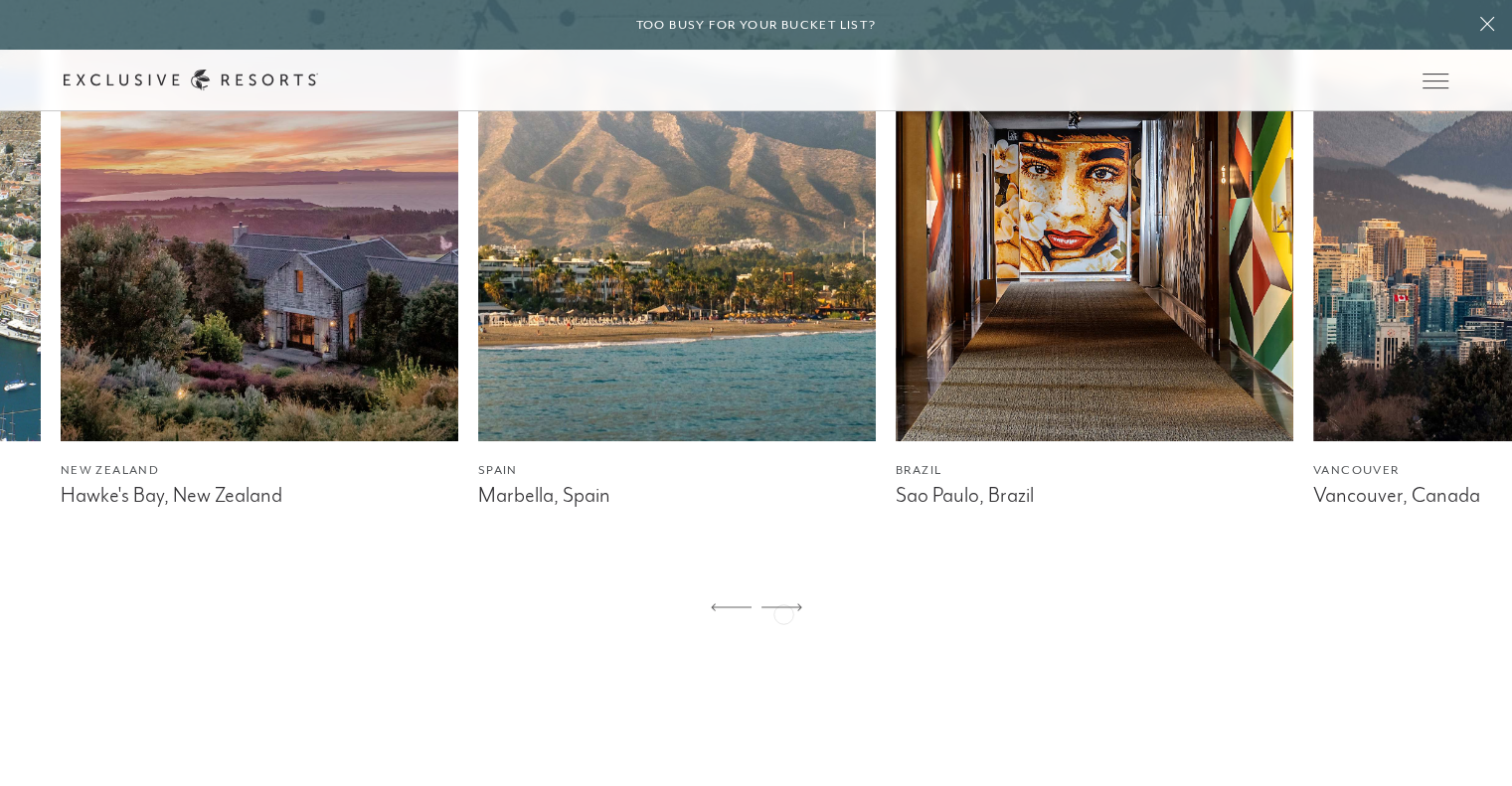 click at bounding box center [781, 608] 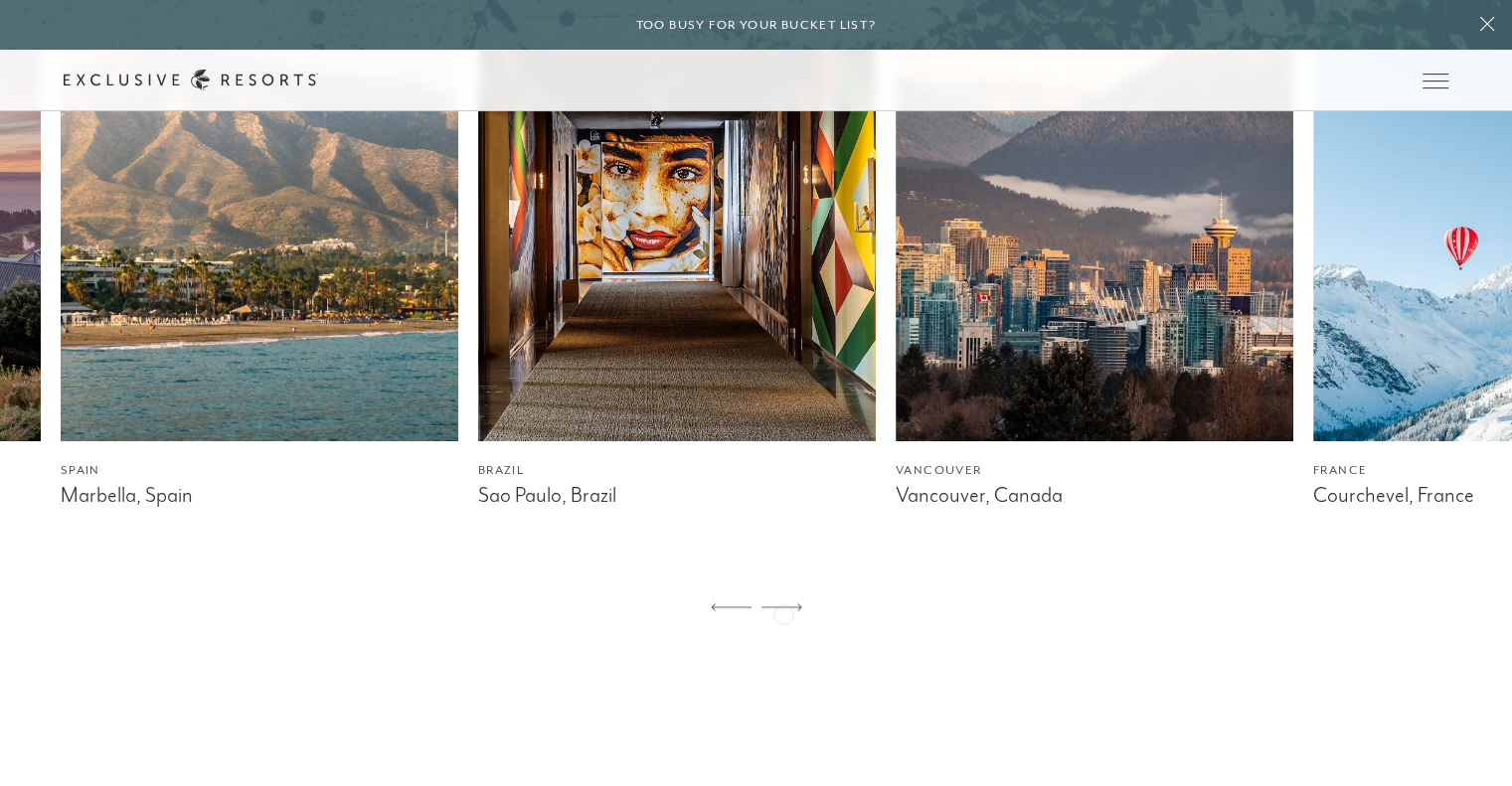 click at bounding box center [781, 608] 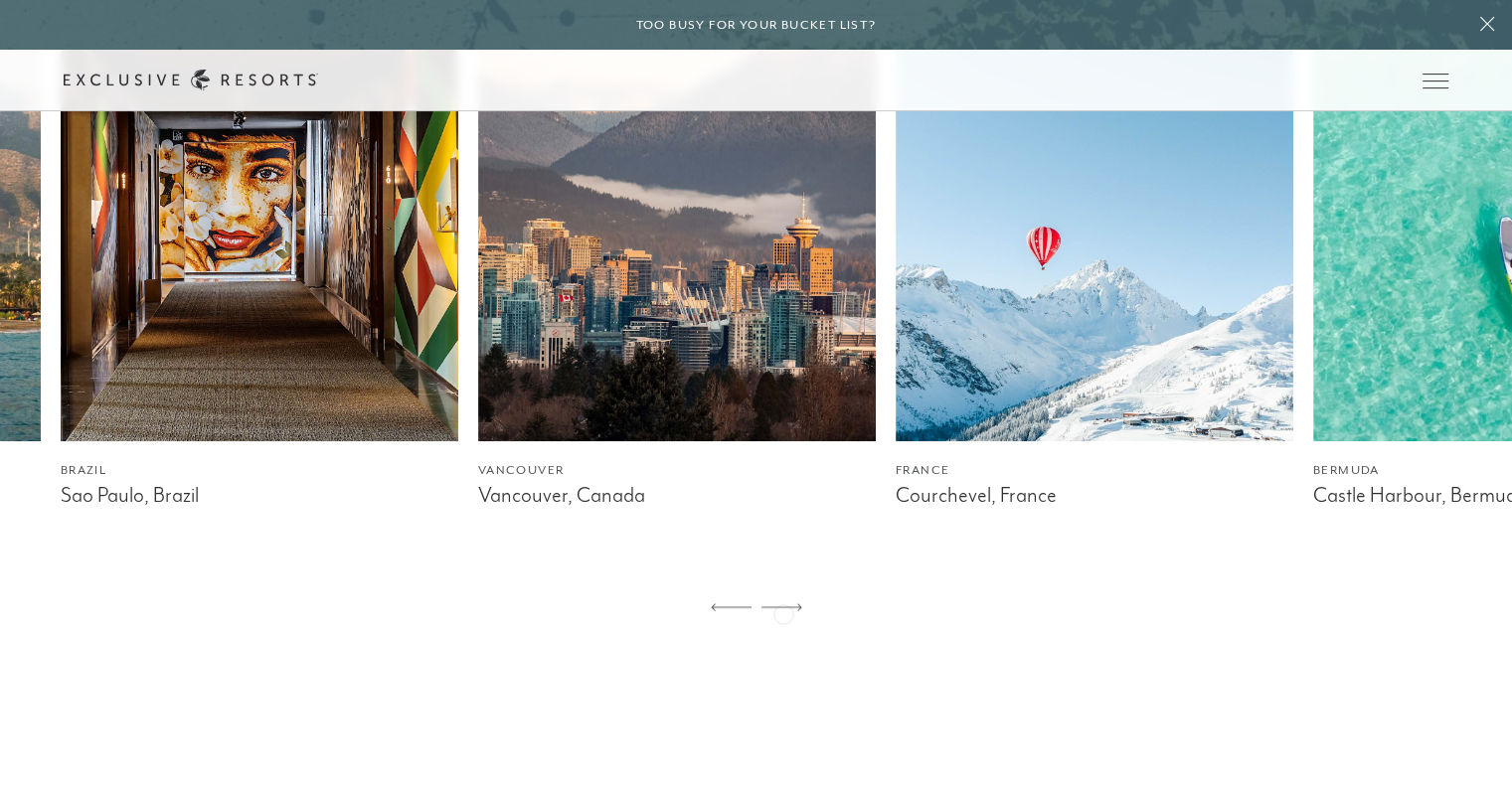 click at bounding box center [781, 608] 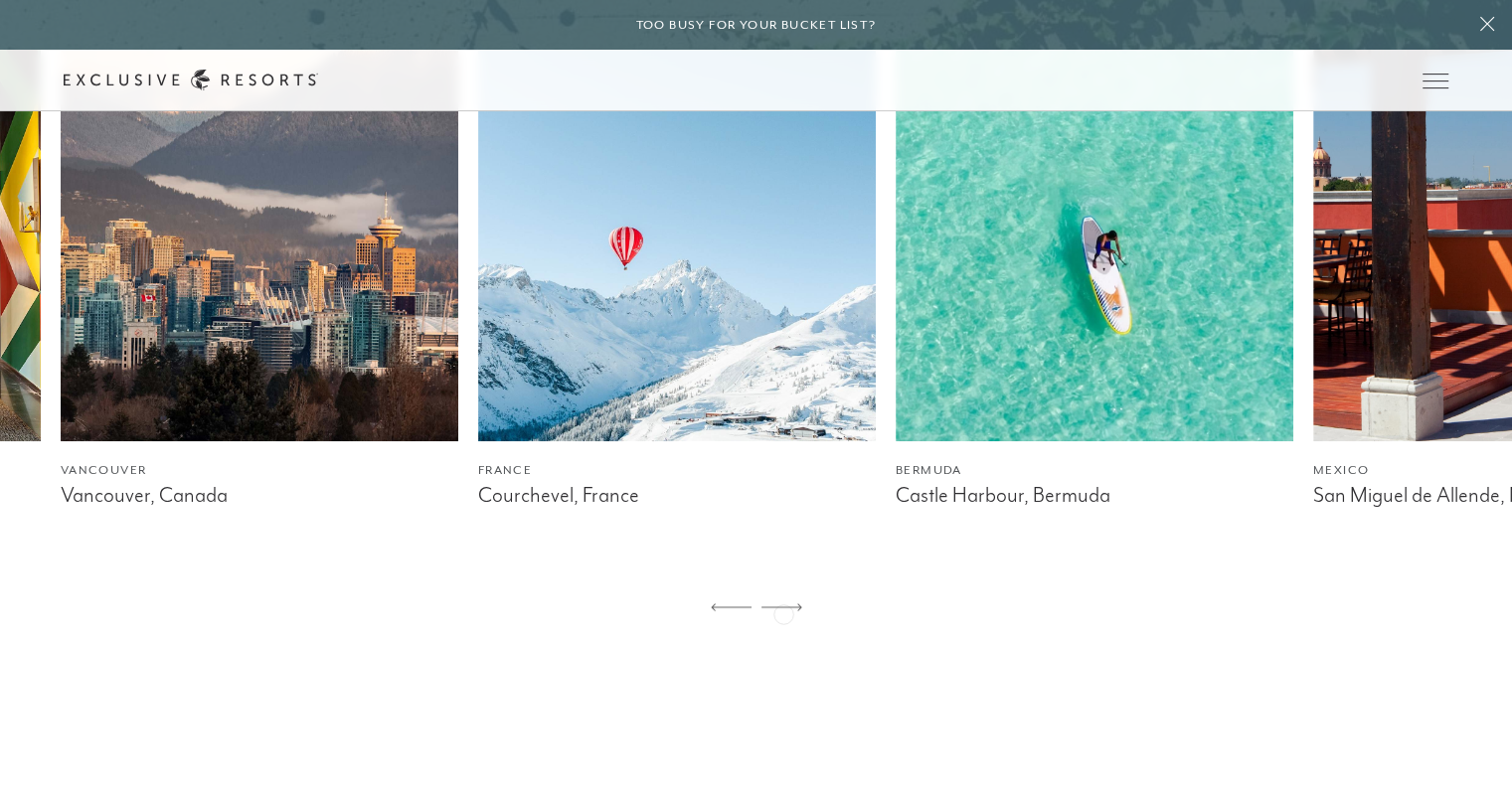 click at bounding box center [781, 608] 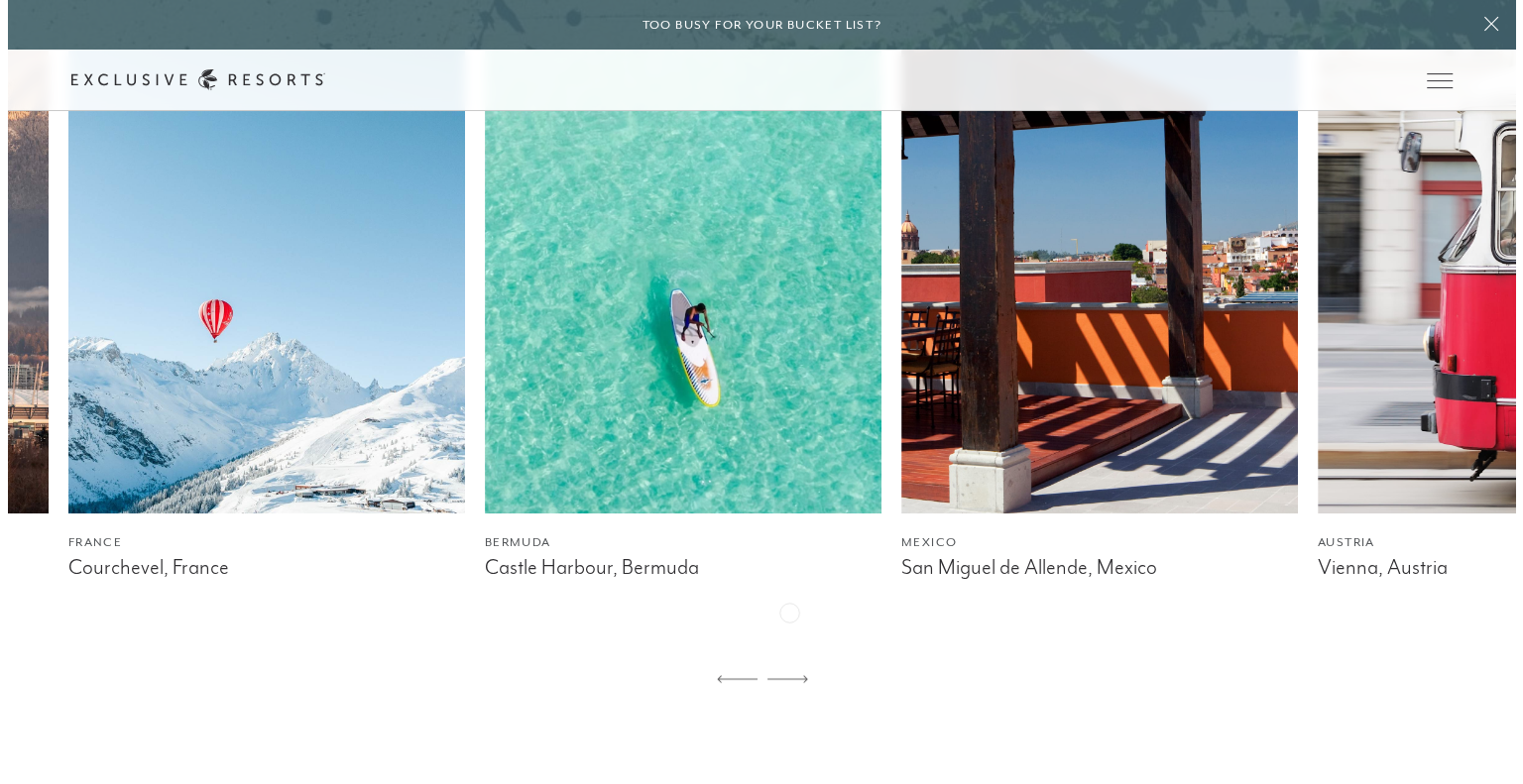 scroll, scrollTop: 1189, scrollLeft: 0, axis: vertical 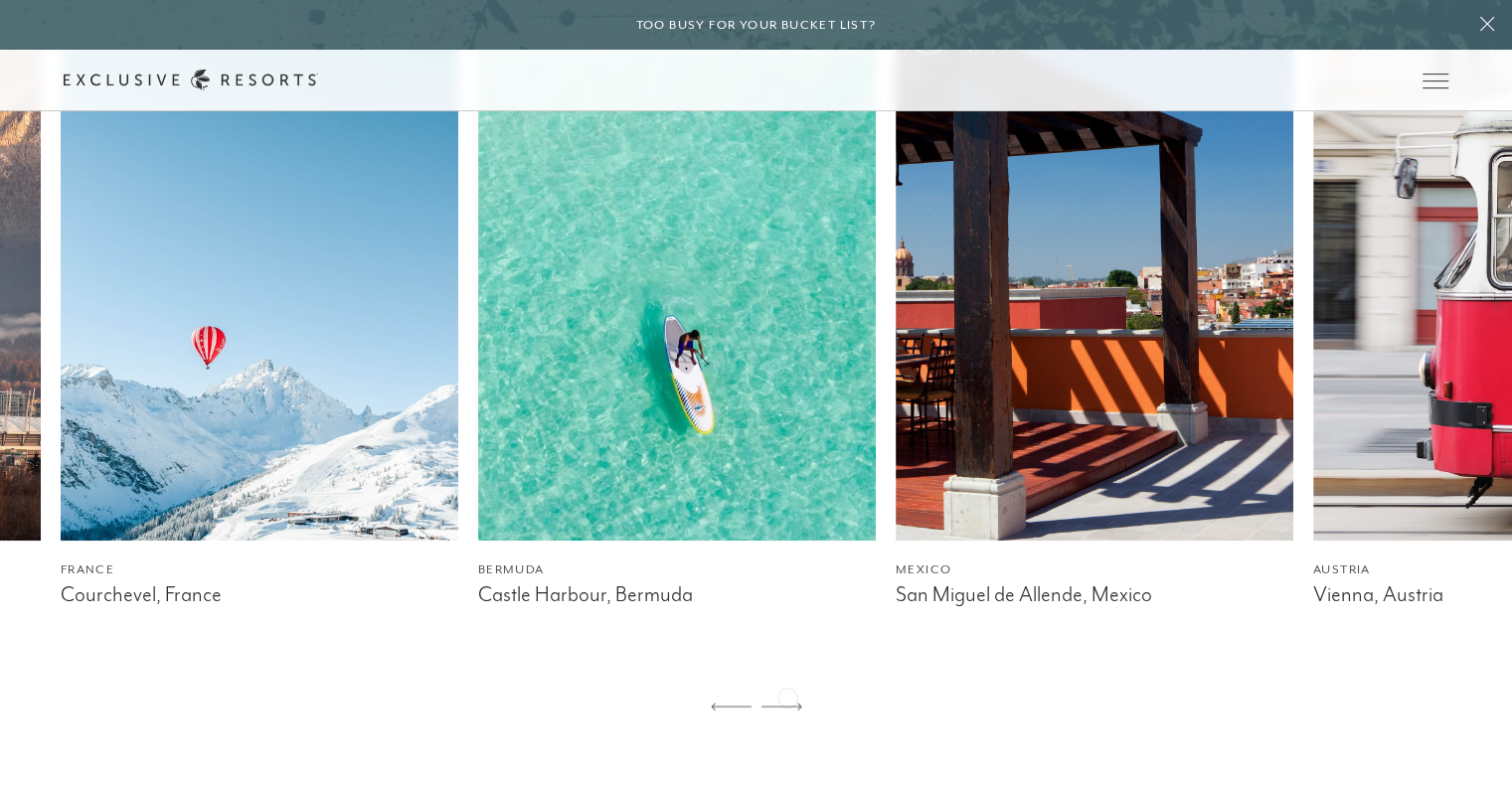 click 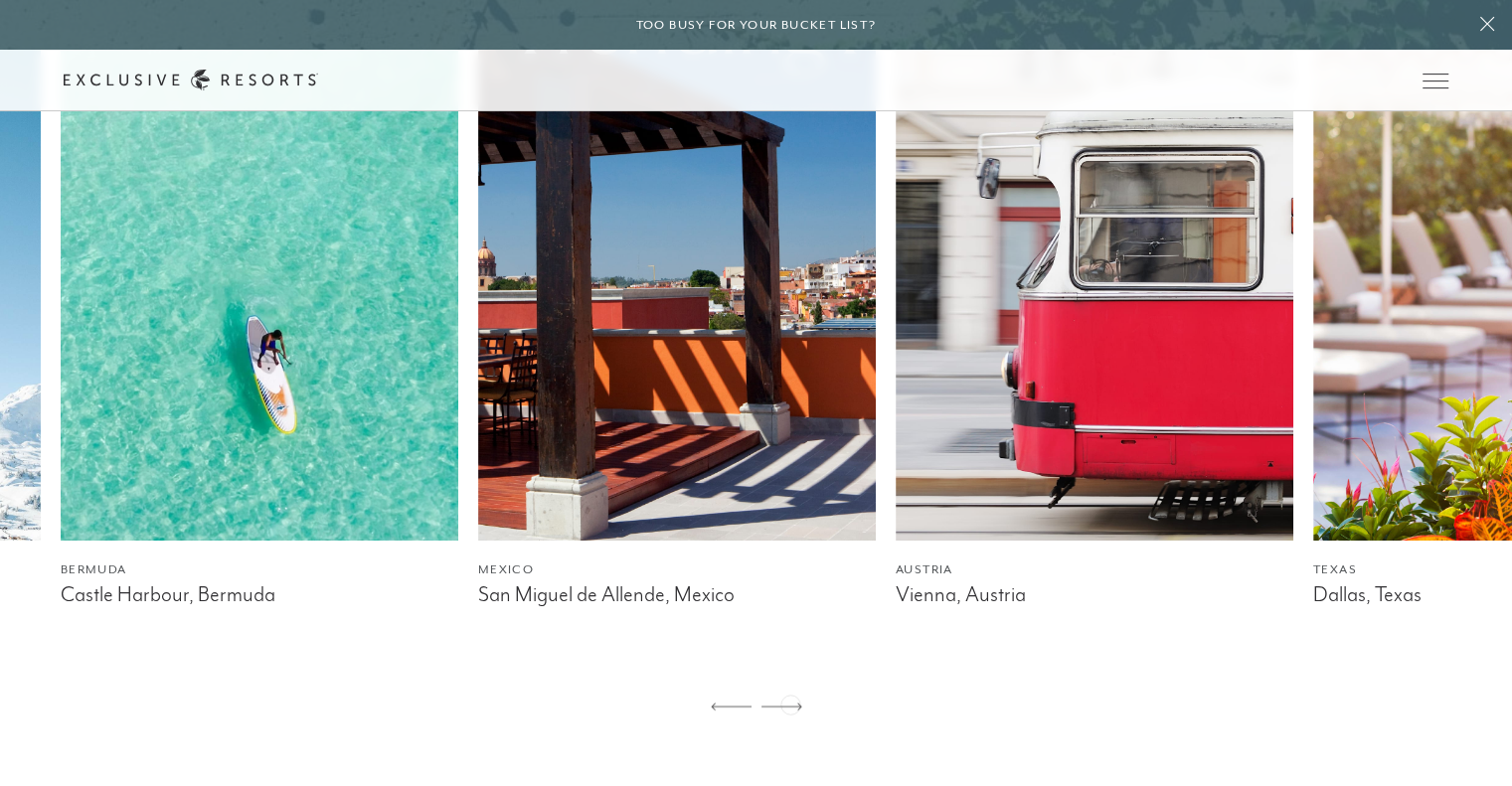 click 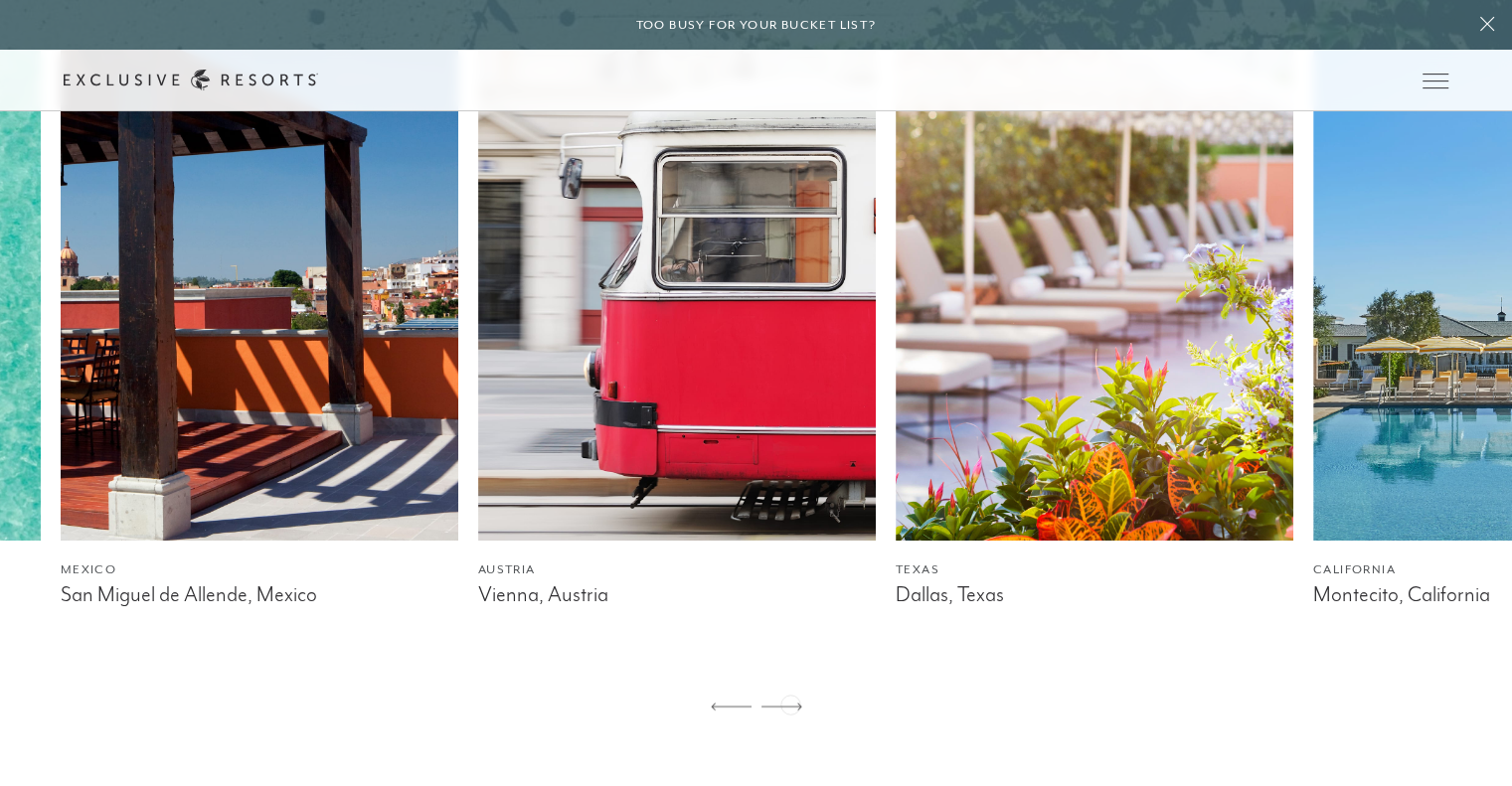 click 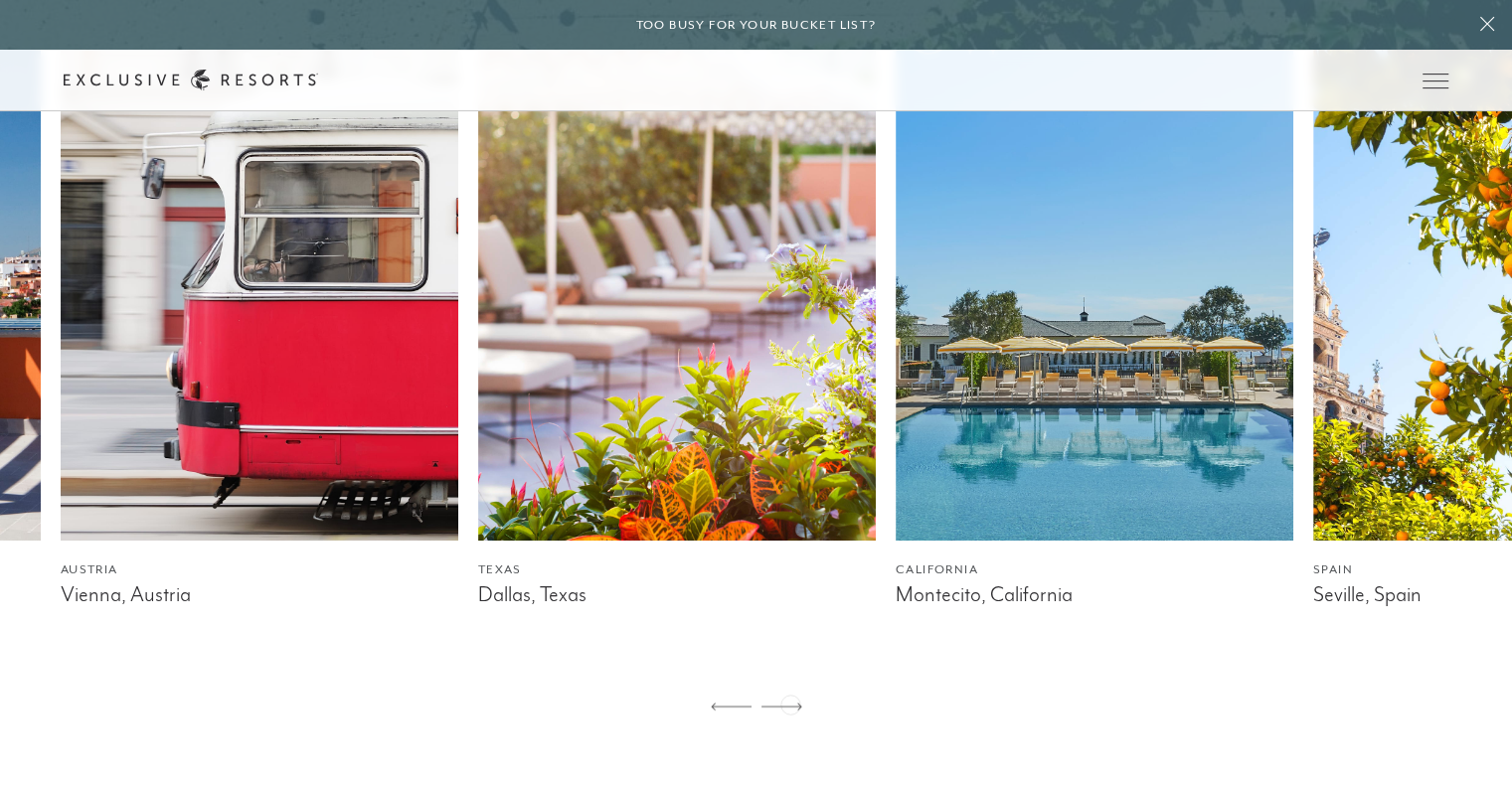 click 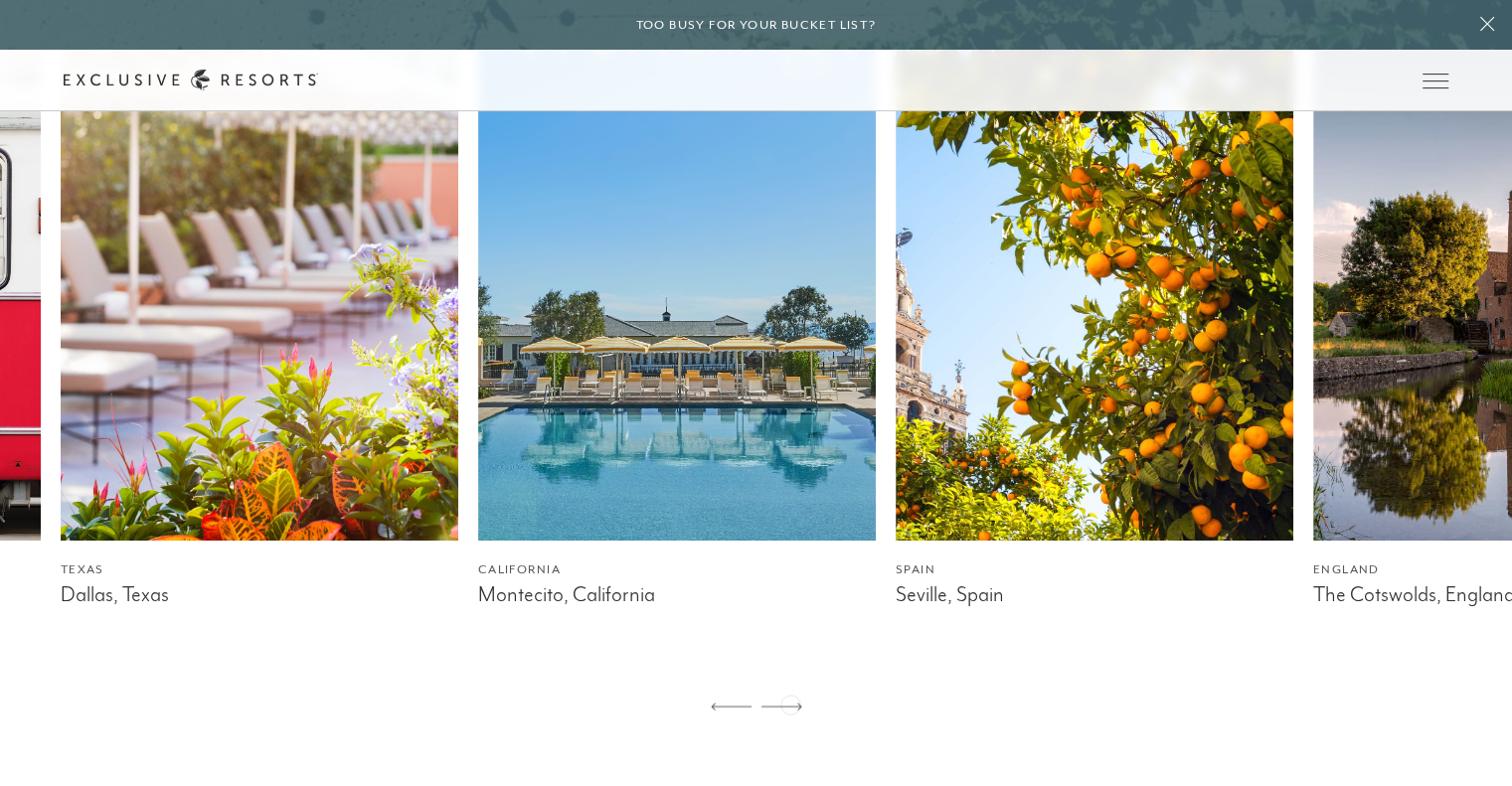 click 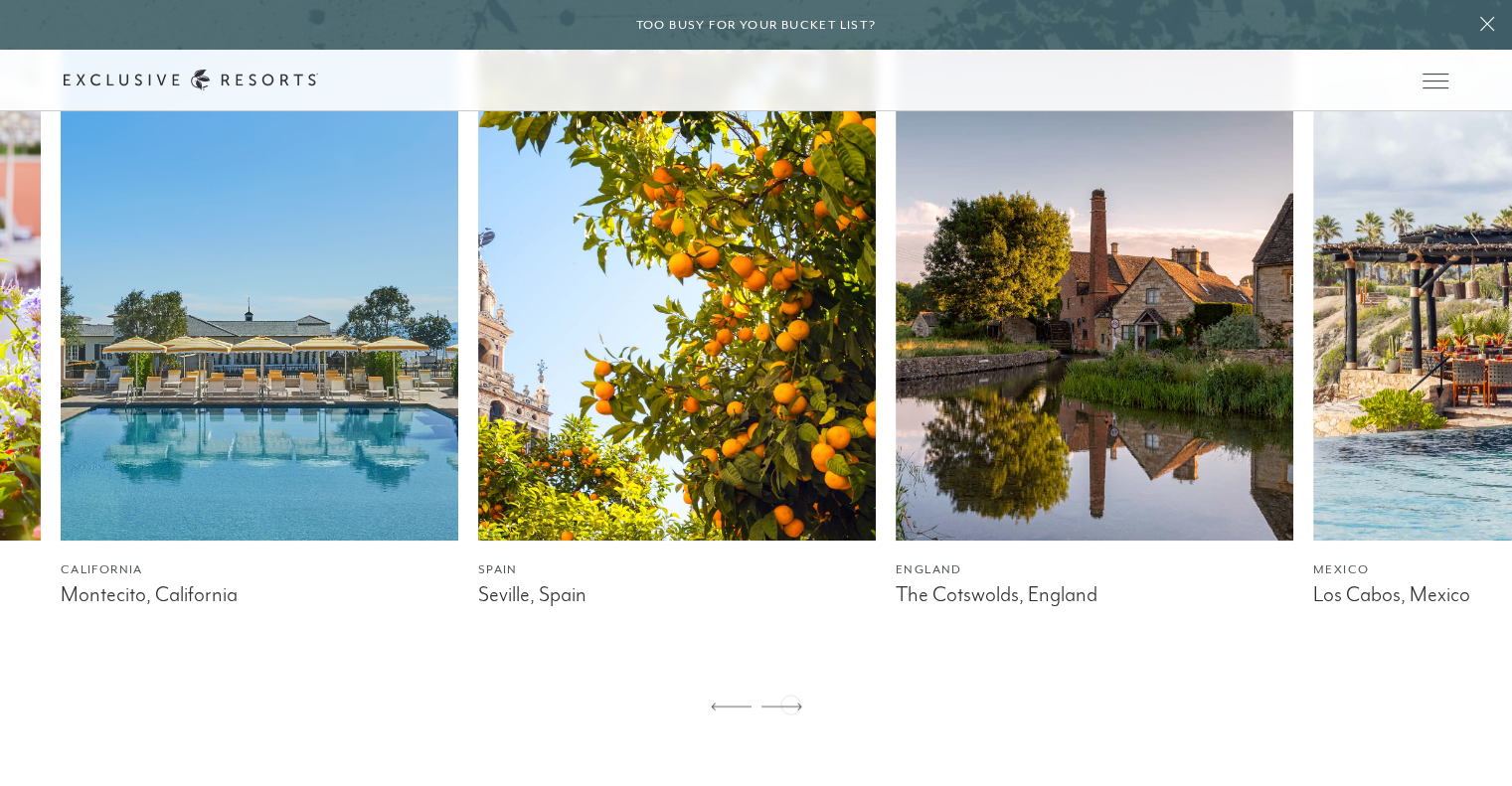 click 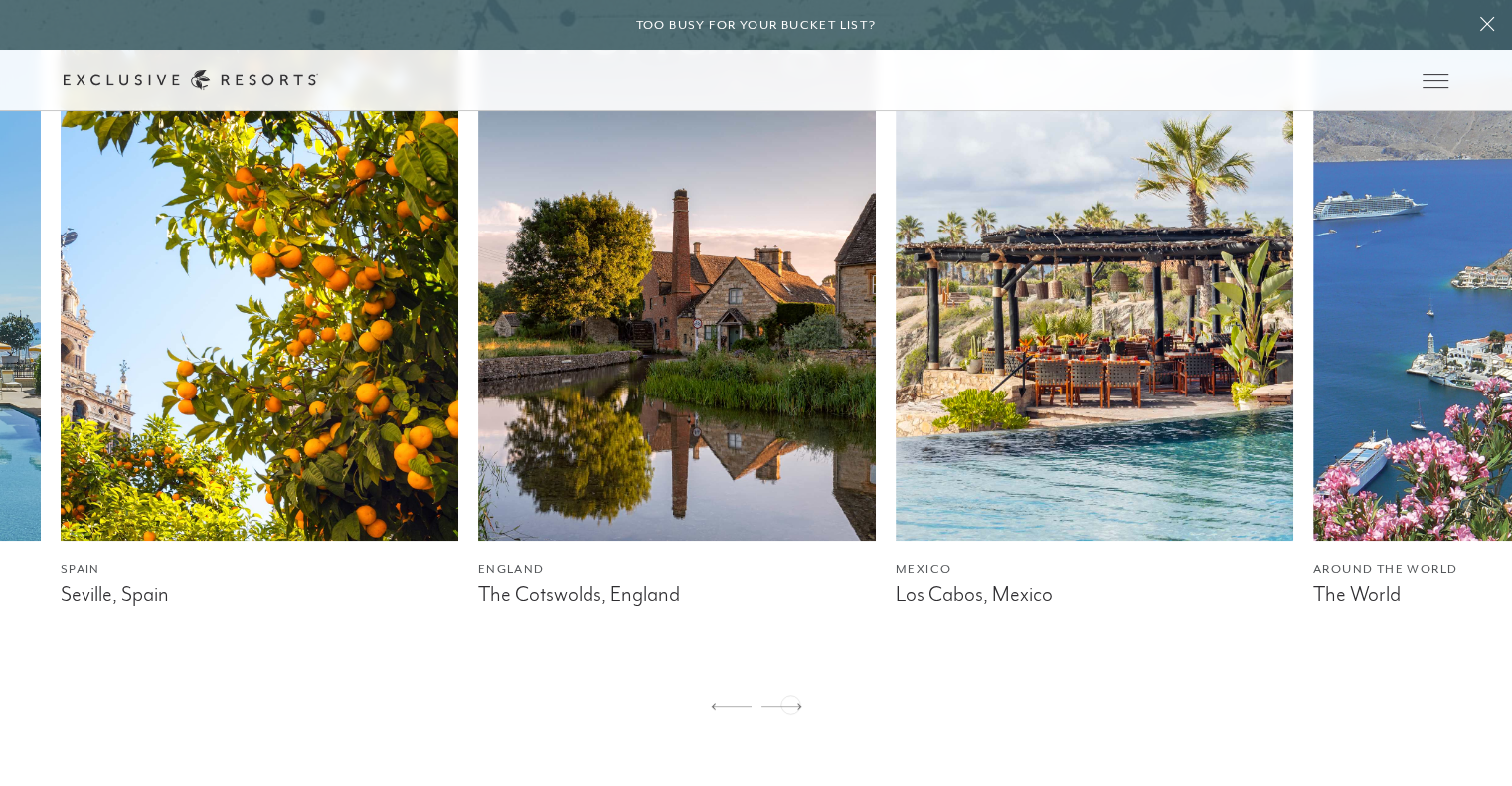 click 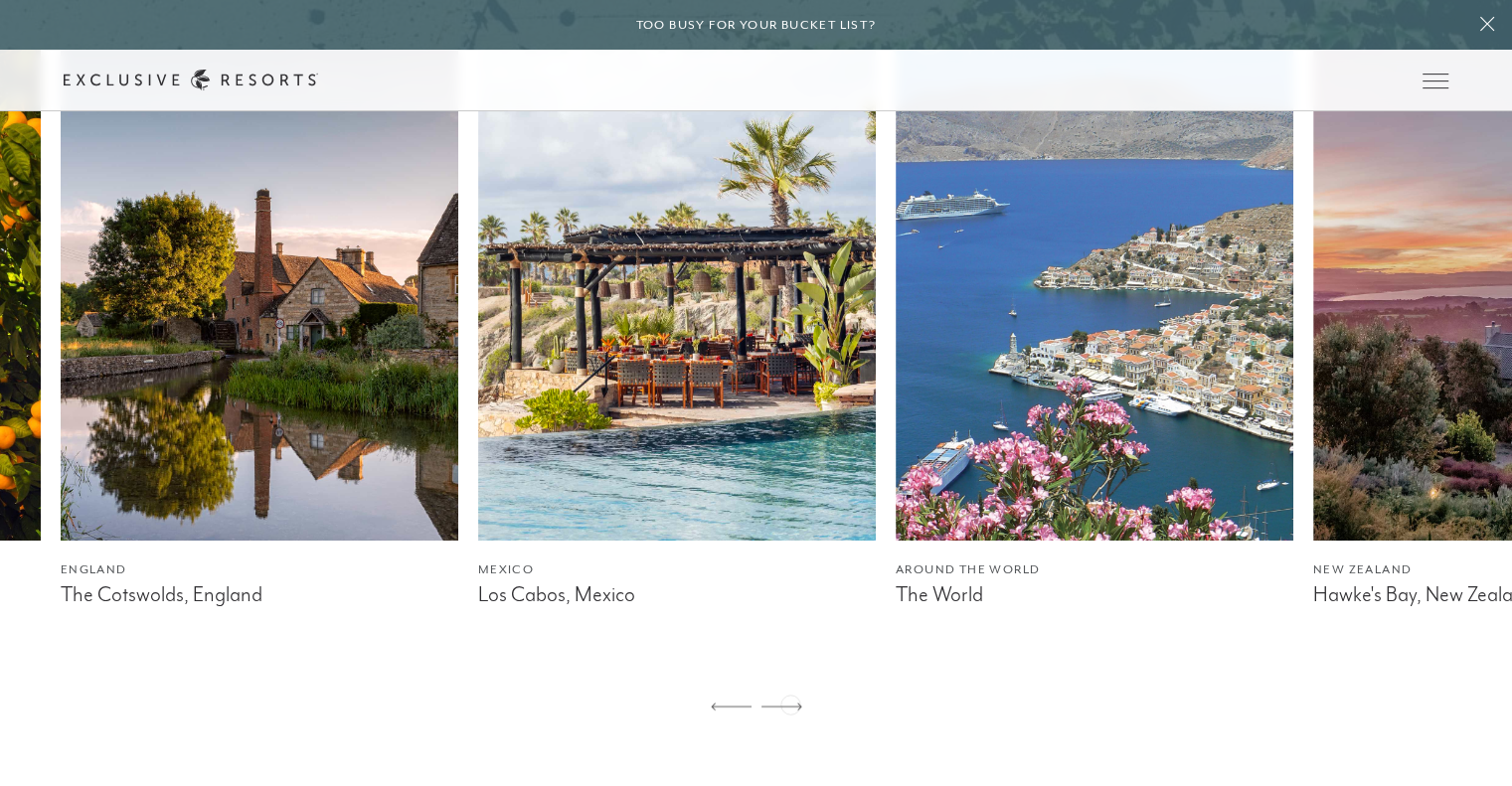 click 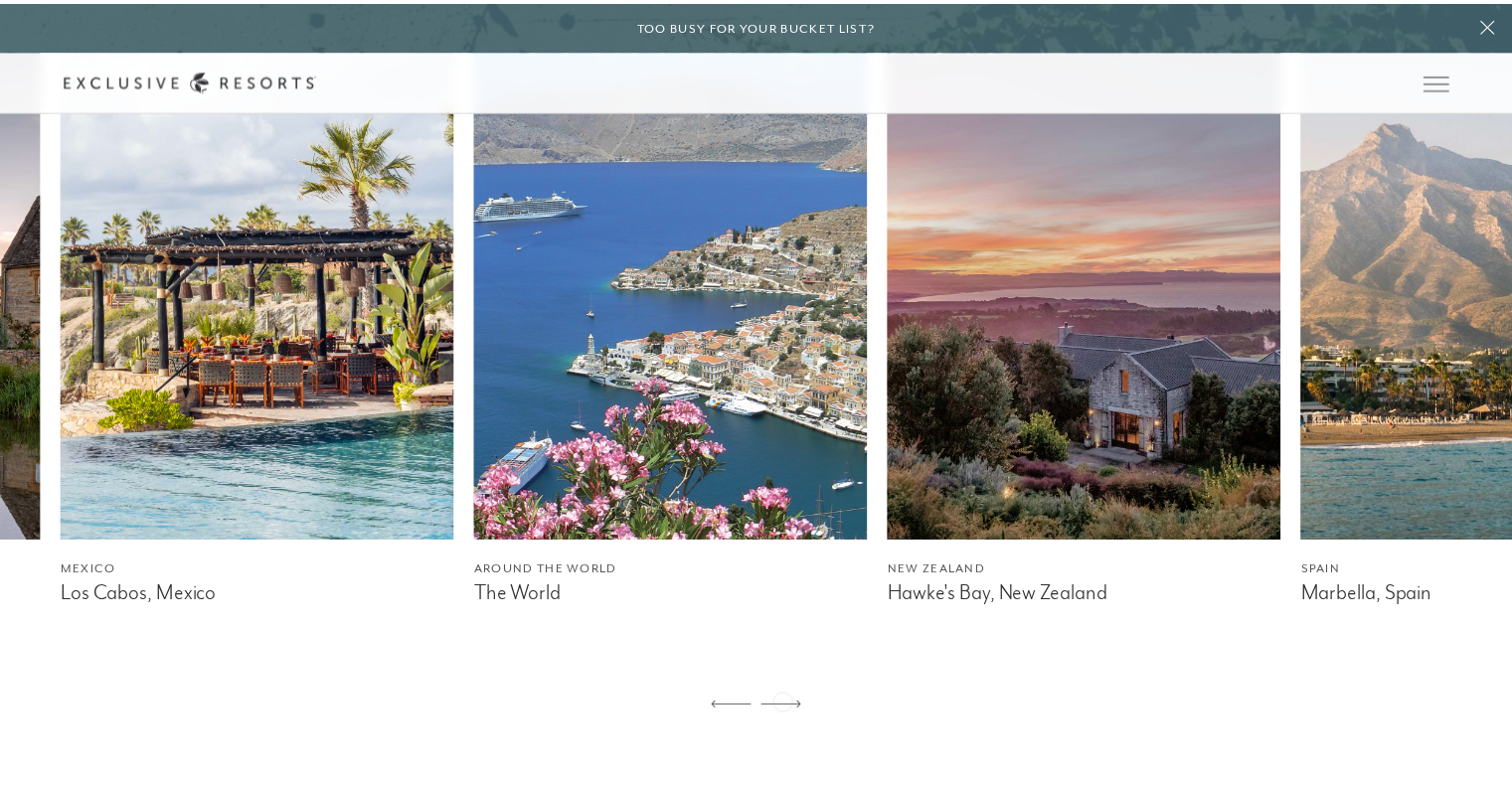 scroll, scrollTop: 0, scrollLeft: 0, axis: both 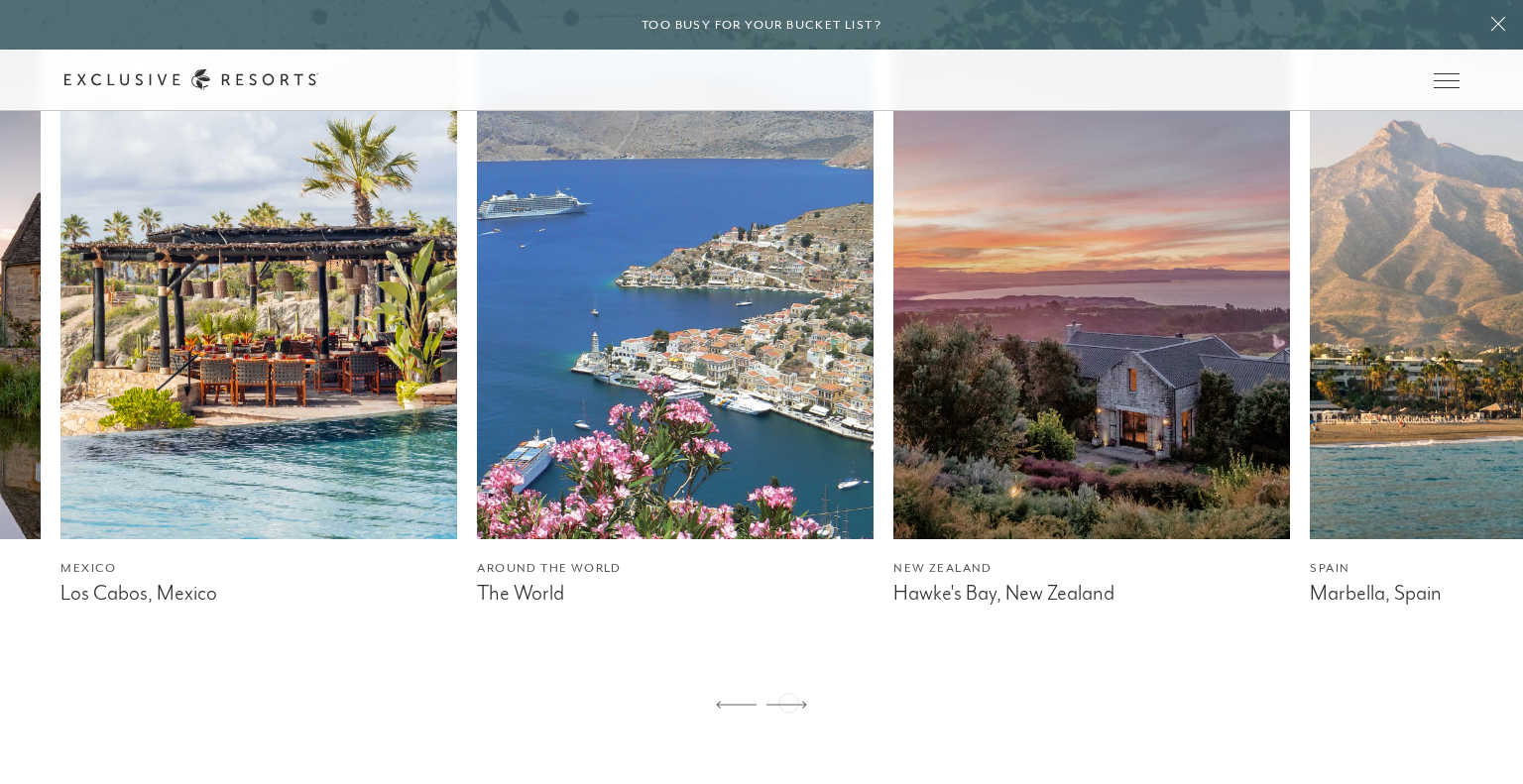 click 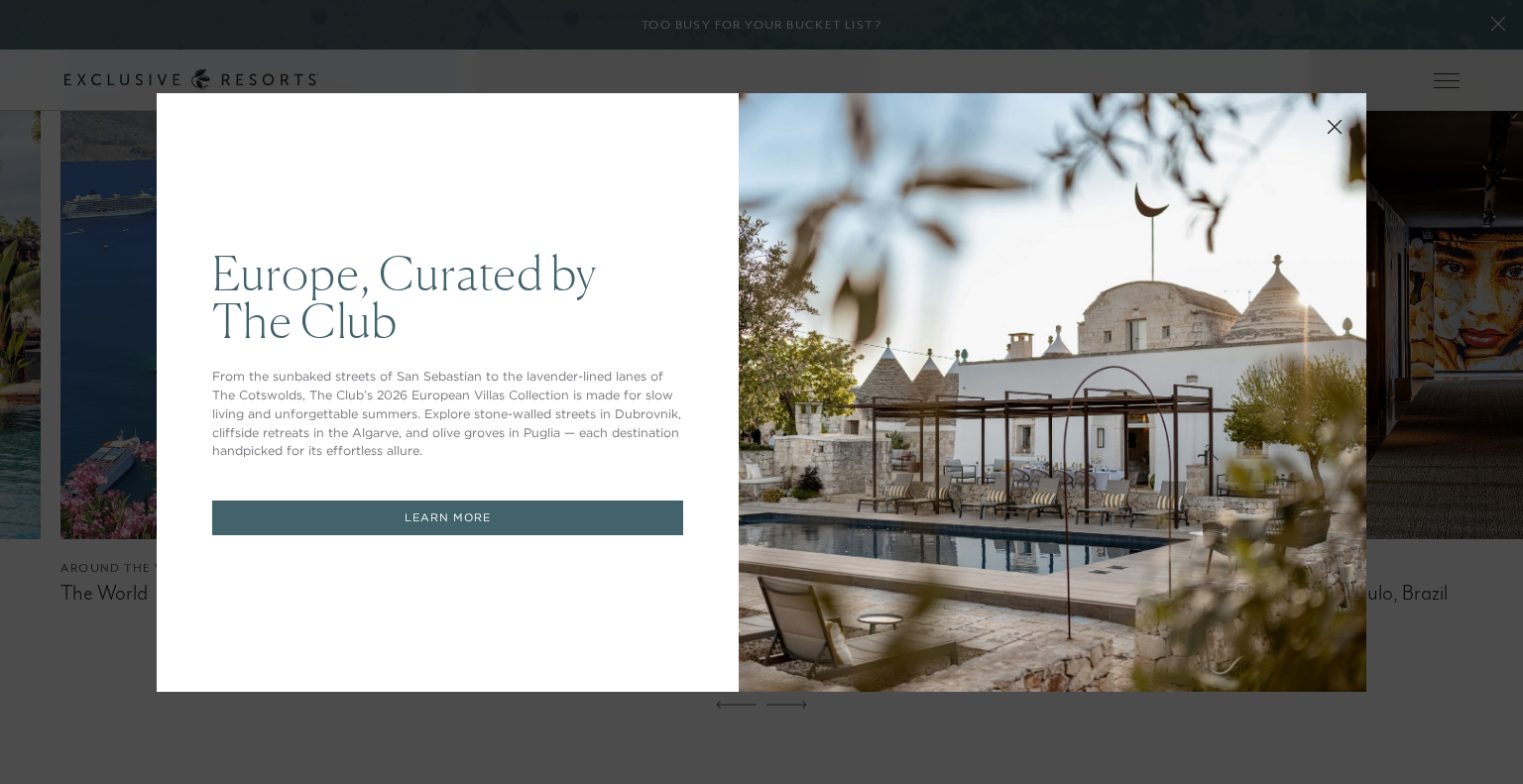 click at bounding box center [1335, 125] 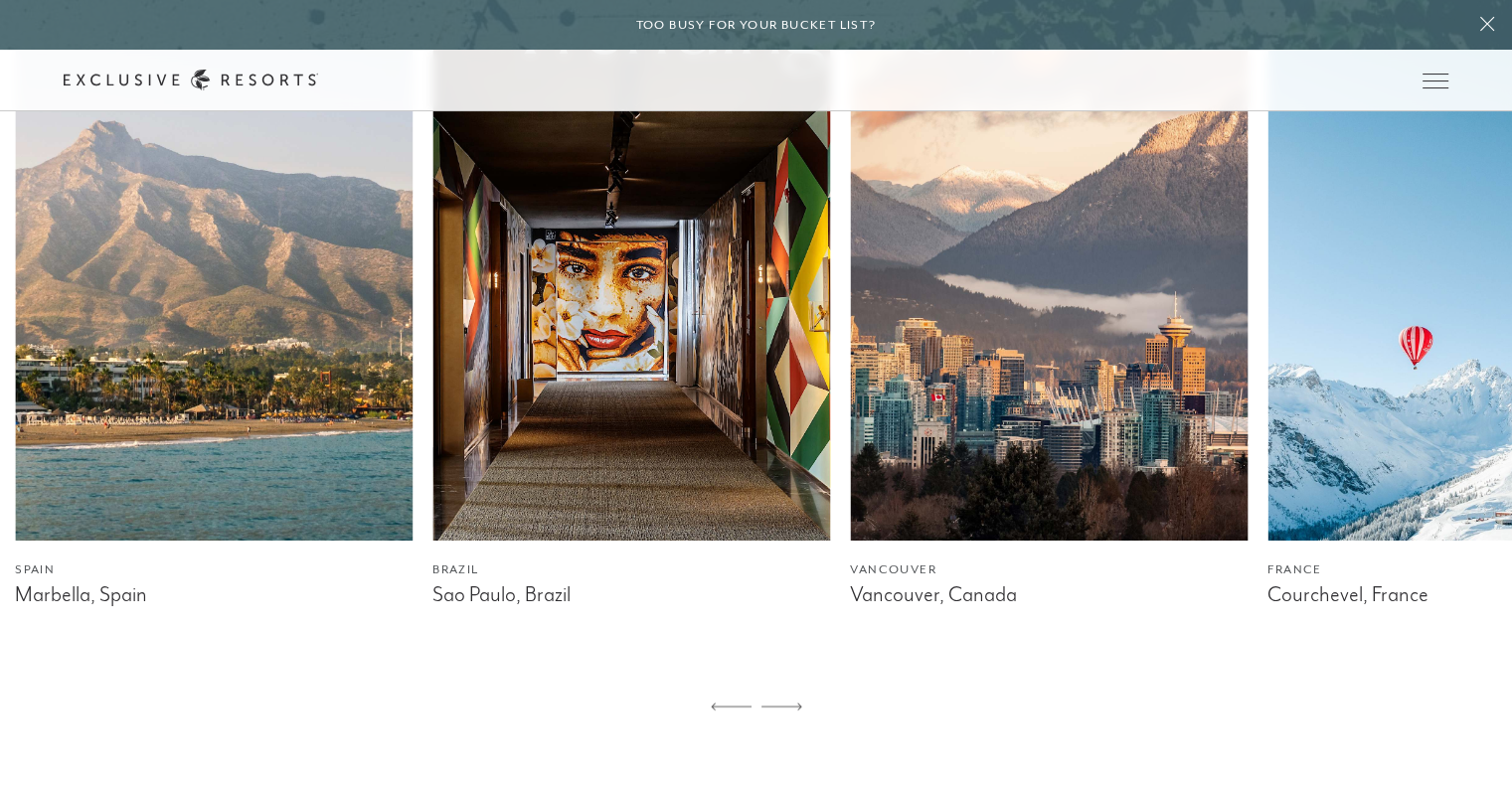 click at bounding box center [214, 292] 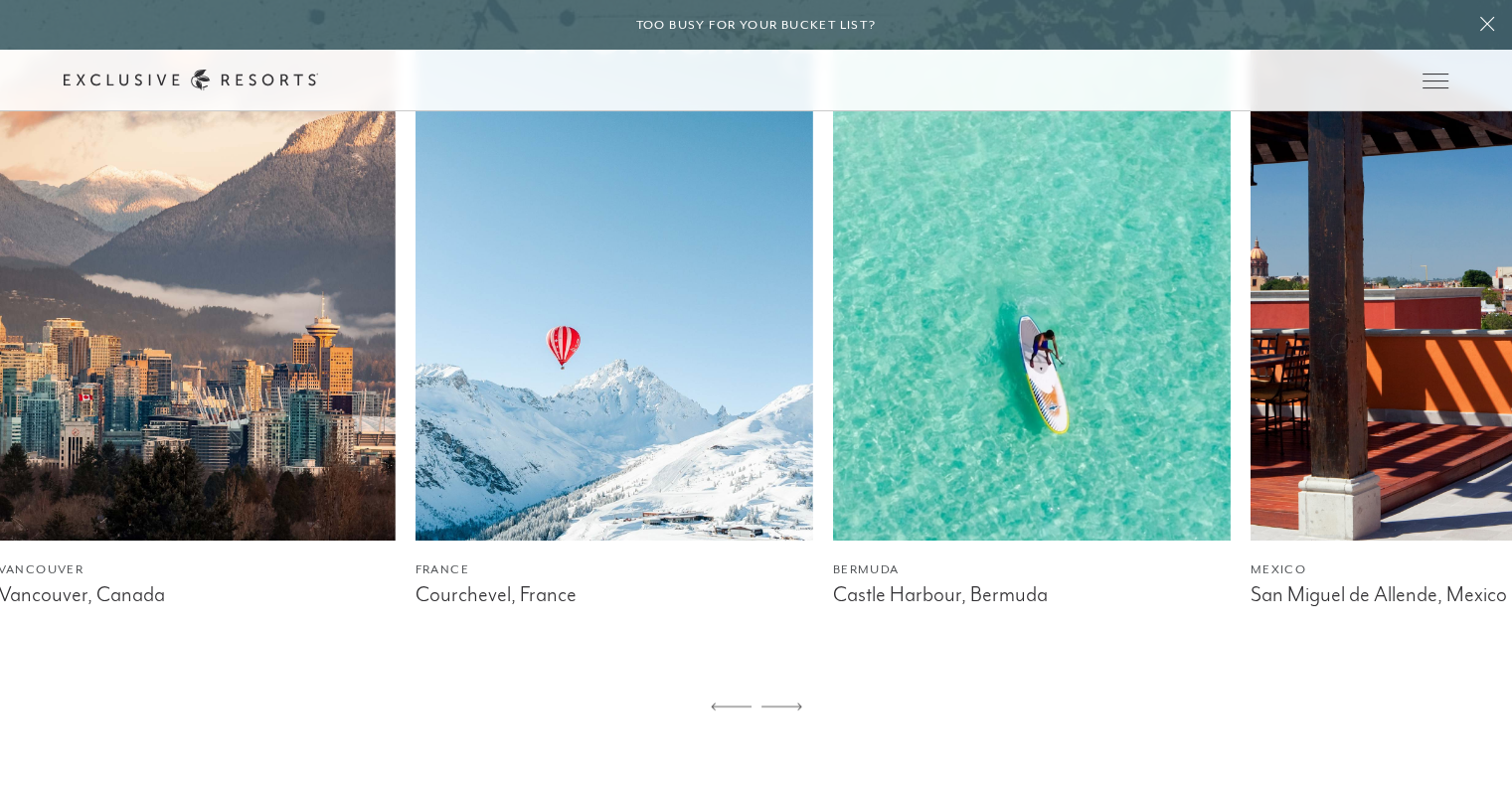 click at bounding box center [614, 292] 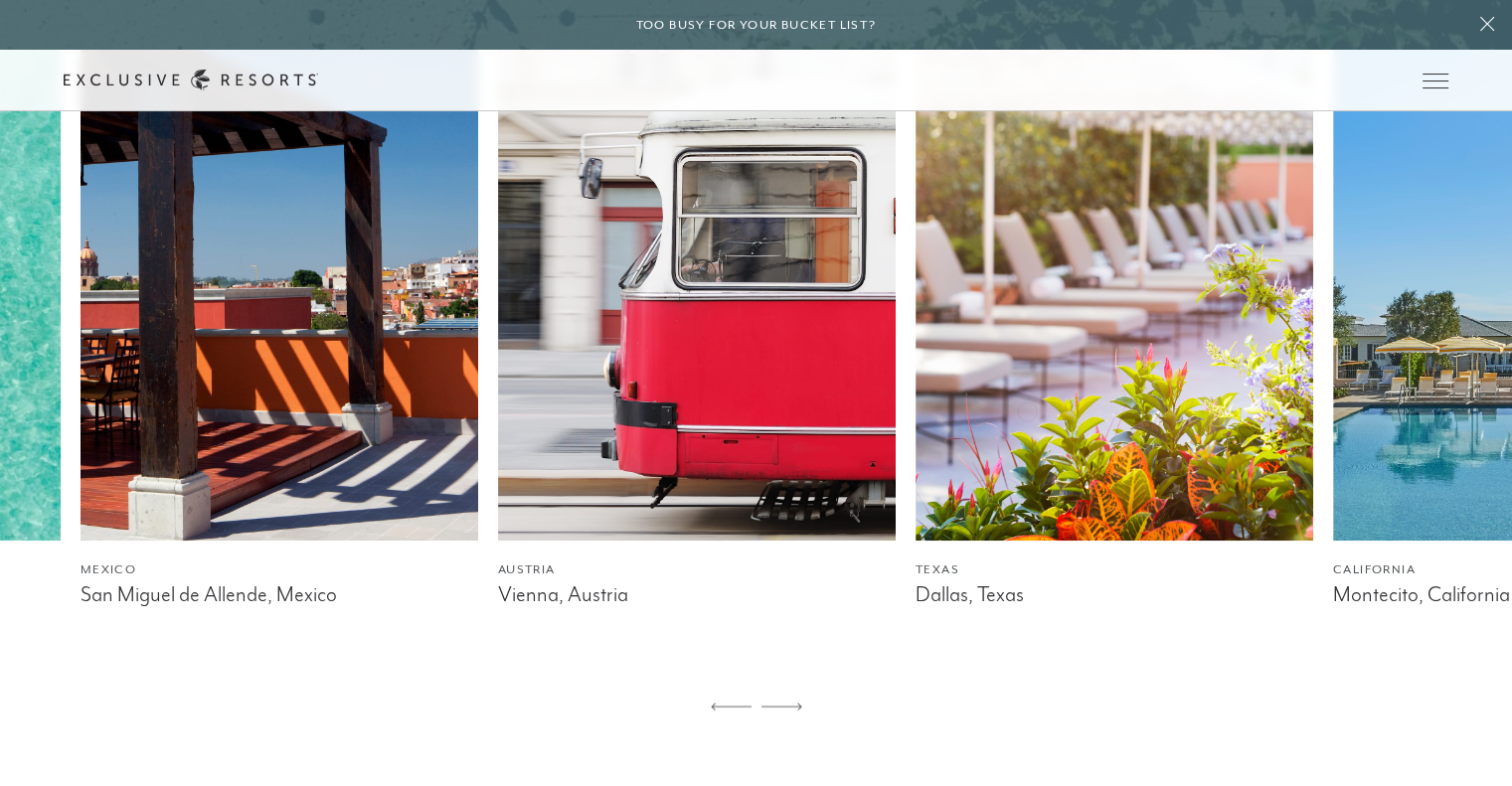 click at bounding box center (279, 292) 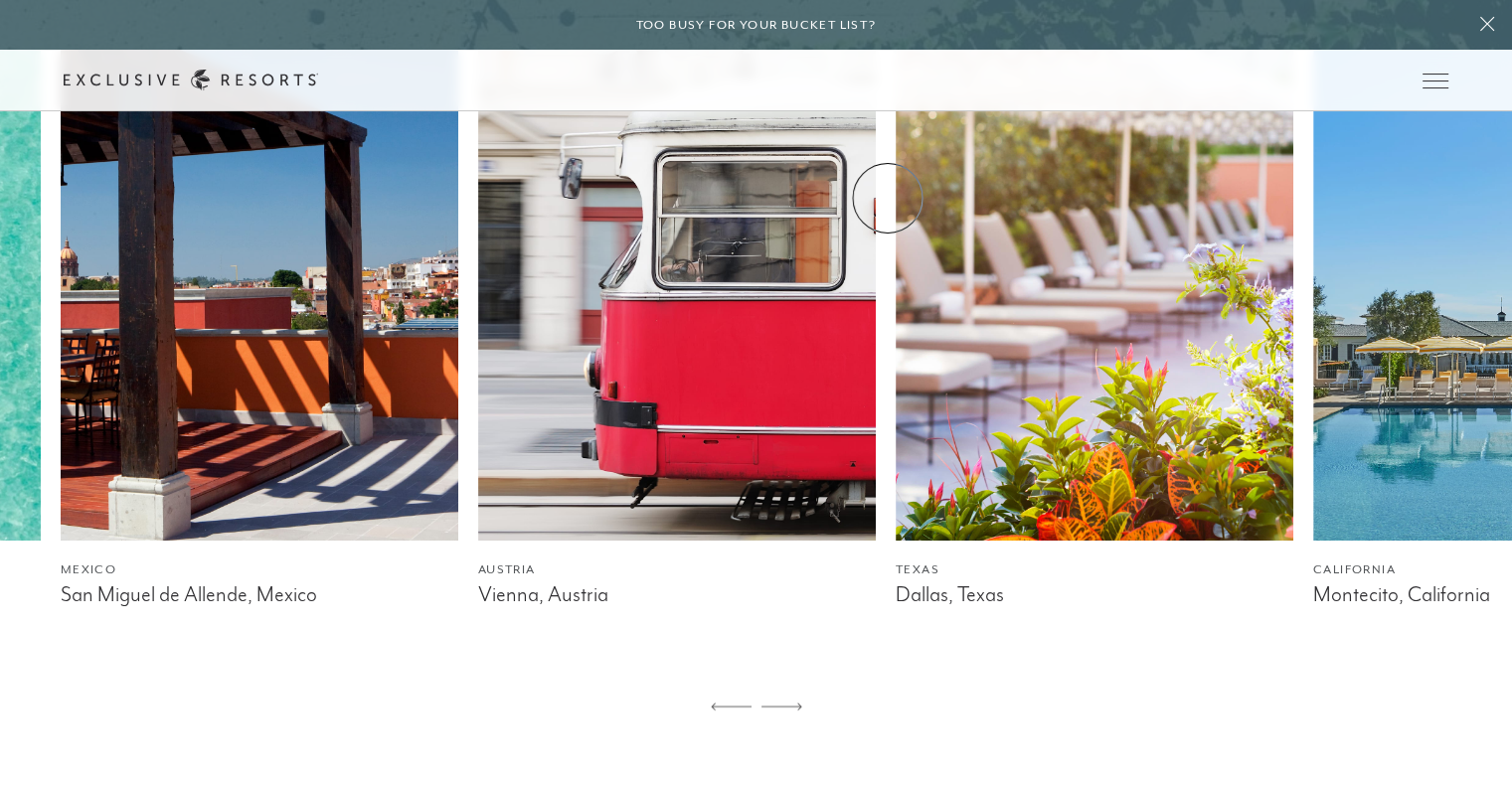 click on "Experience Collection" at bounding box center (0, 0) 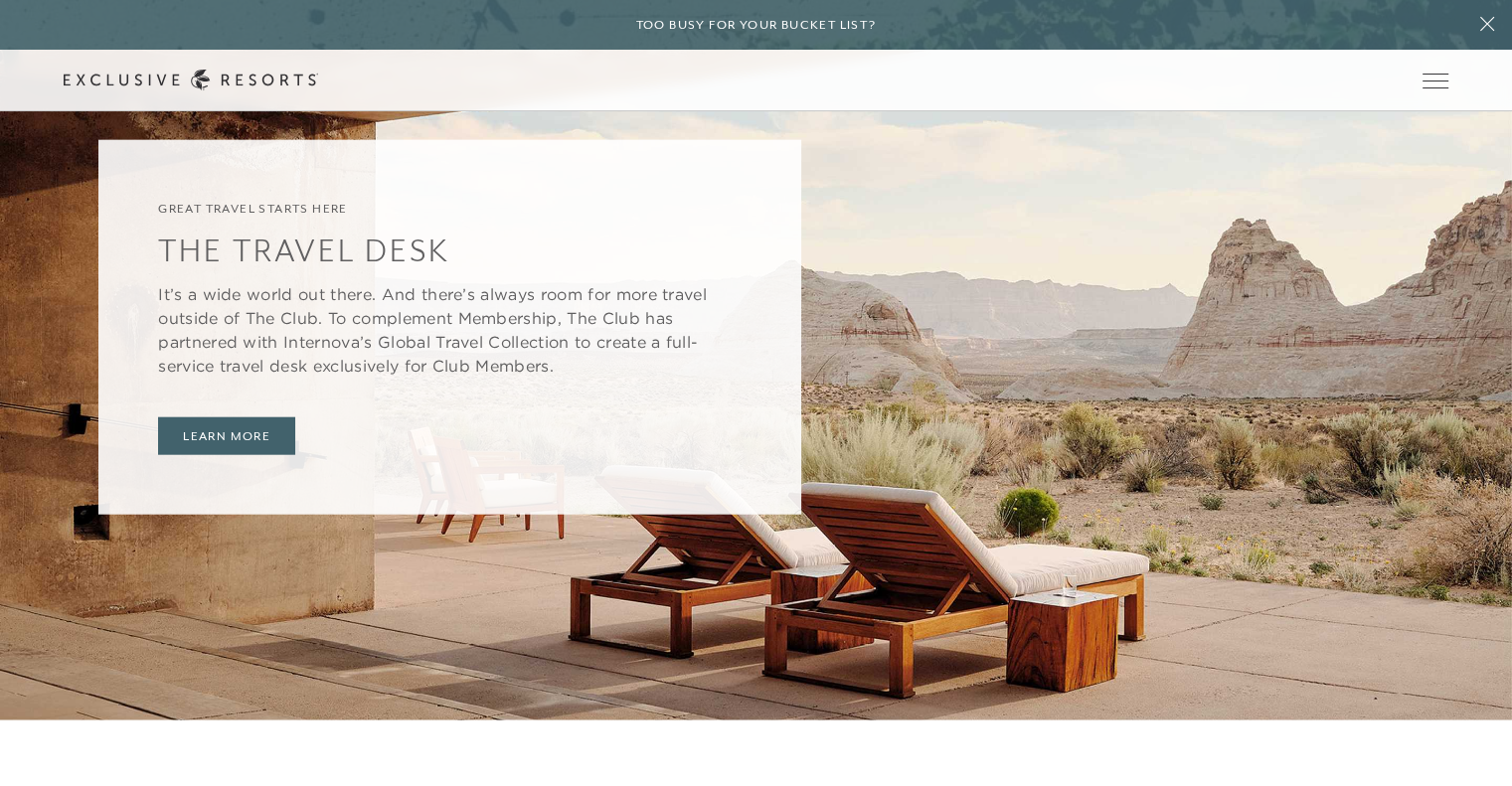 scroll, scrollTop: 4770, scrollLeft: 0, axis: vertical 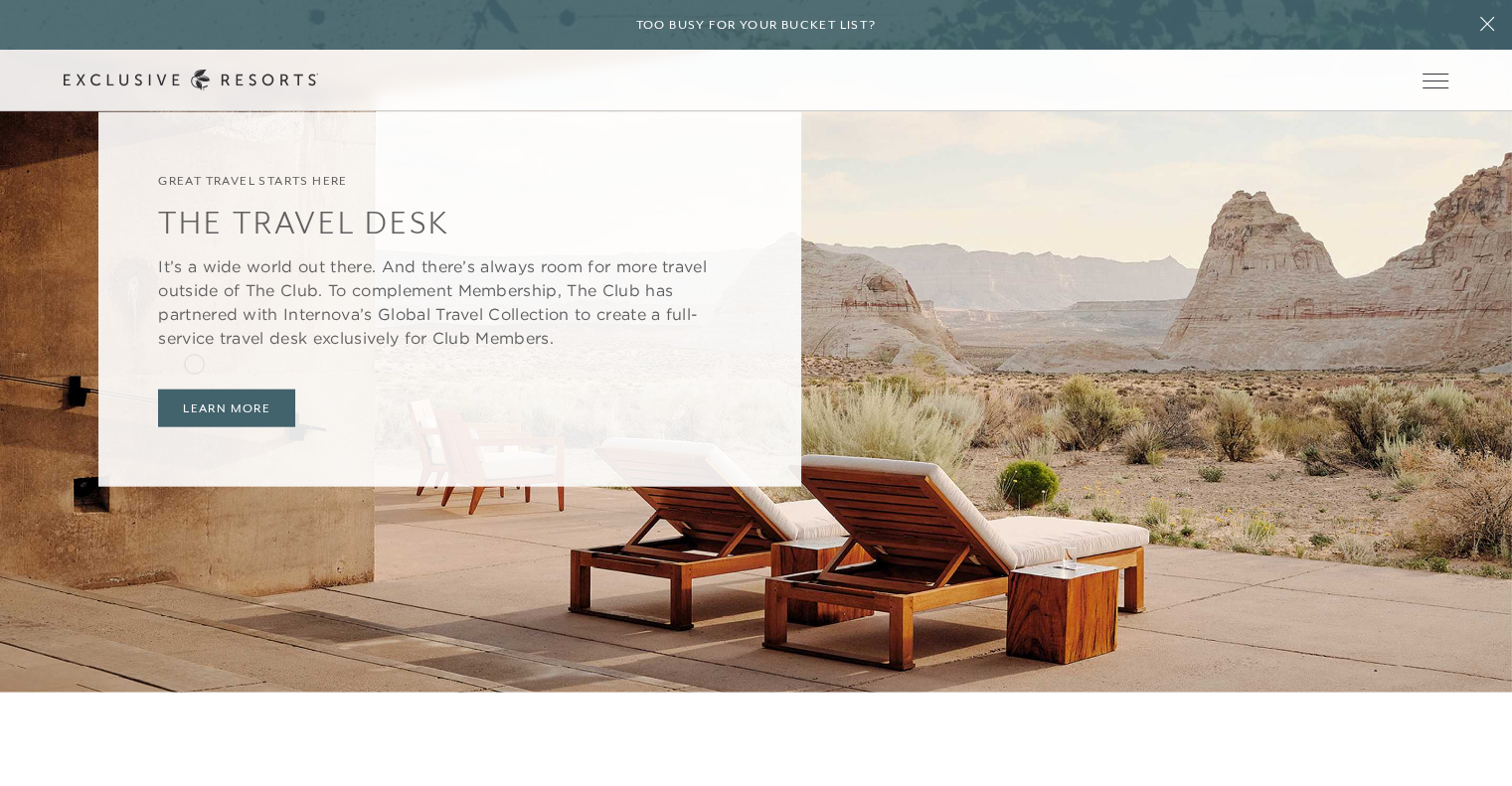 click on "Great Travel Starts Here The Travel Desk It’s a wide world out there. And there’s always room for more travel outside of The Club. To complement Membership, The Club has partnered with Internova’s Global Travel Collection to create a full-service travel desk exclusively for Club Members. Learn More" 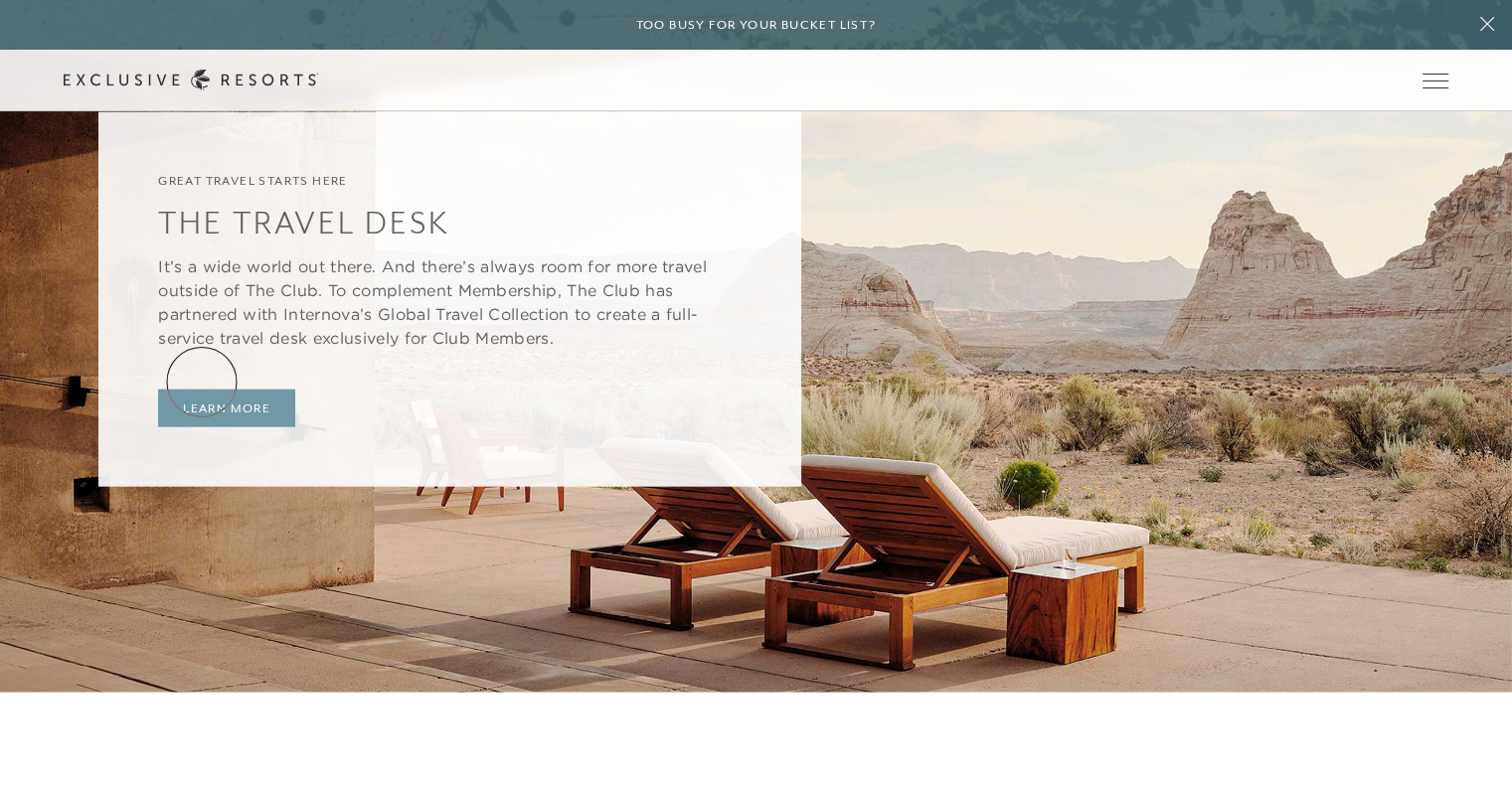 click on "Learn More" at bounding box center (227, 408) 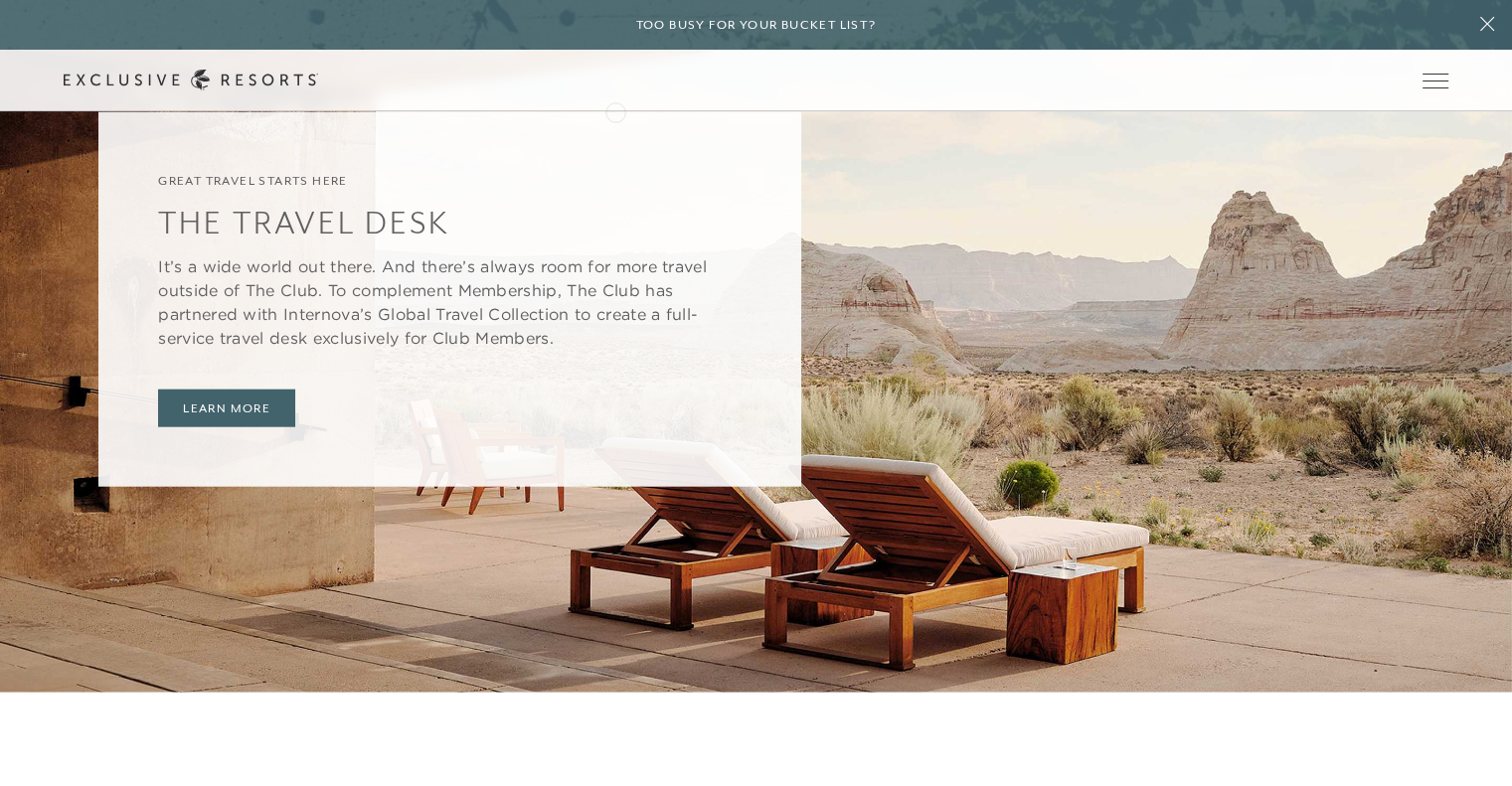 click on "Residence Collection" at bounding box center [0, 0] 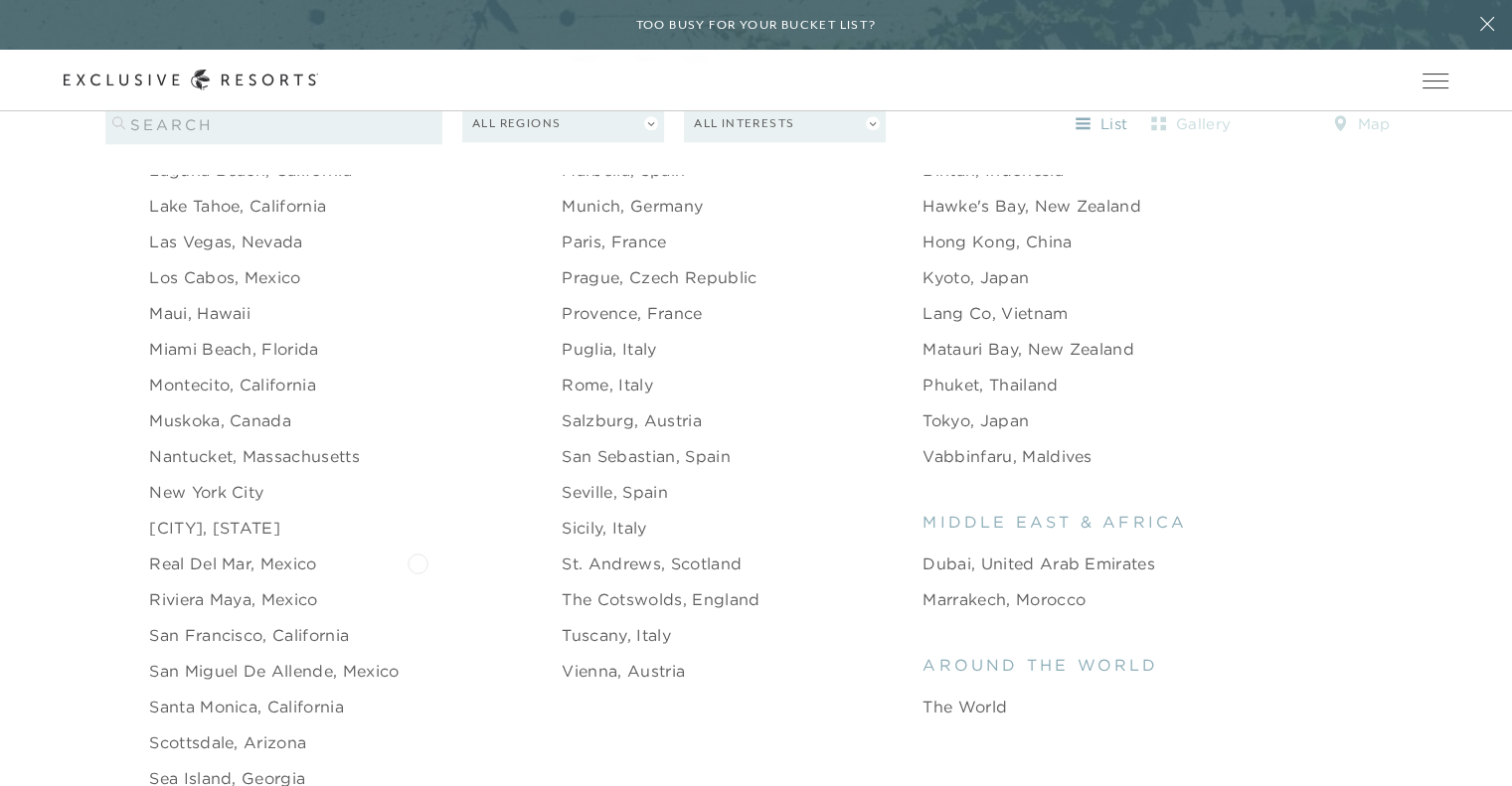 scroll, scrollTop: 2683, scrollLeft: 0, axis: vertical 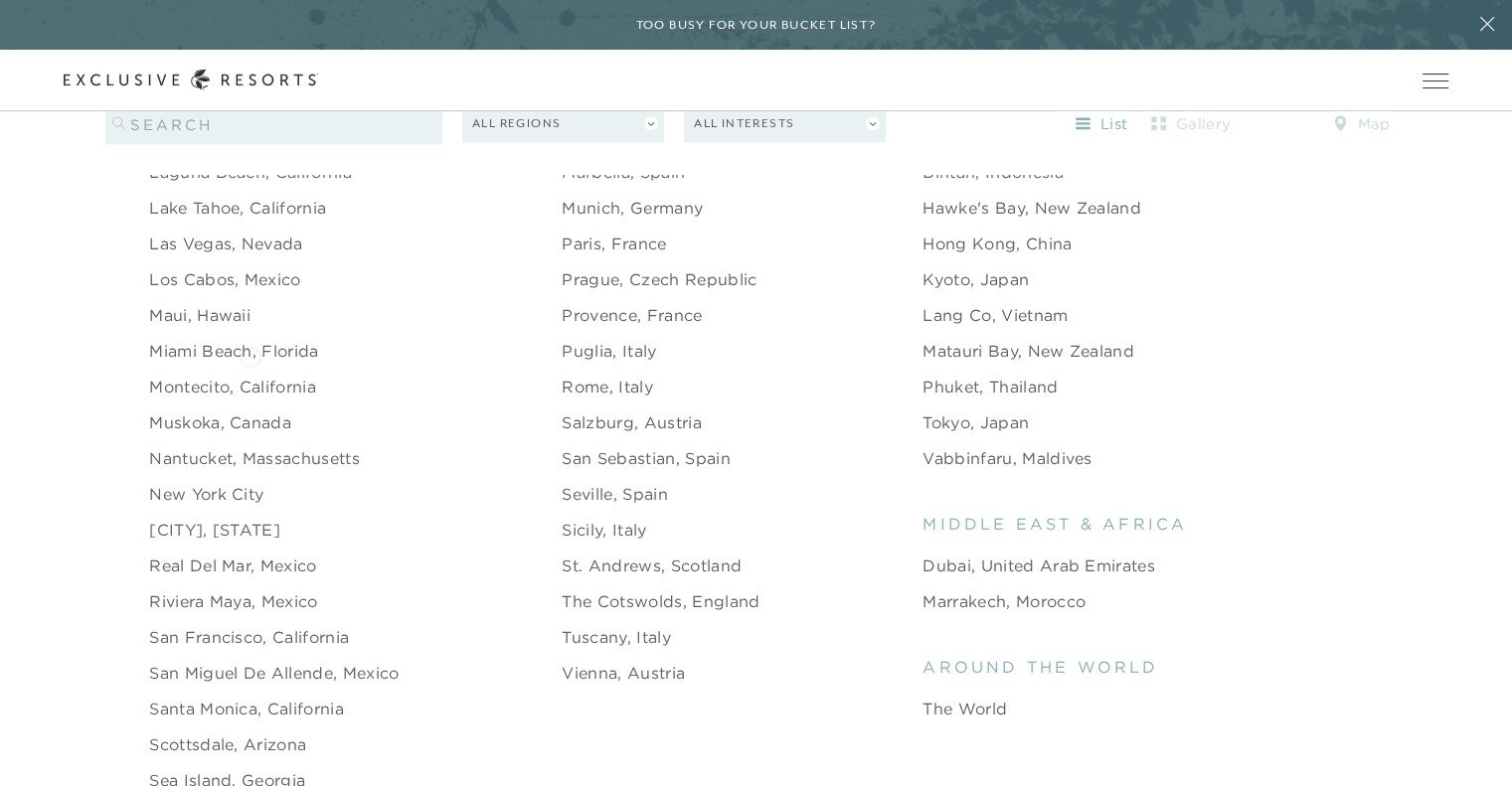 click on "Miami Beach, Florida" at bounding box center [234, 351] 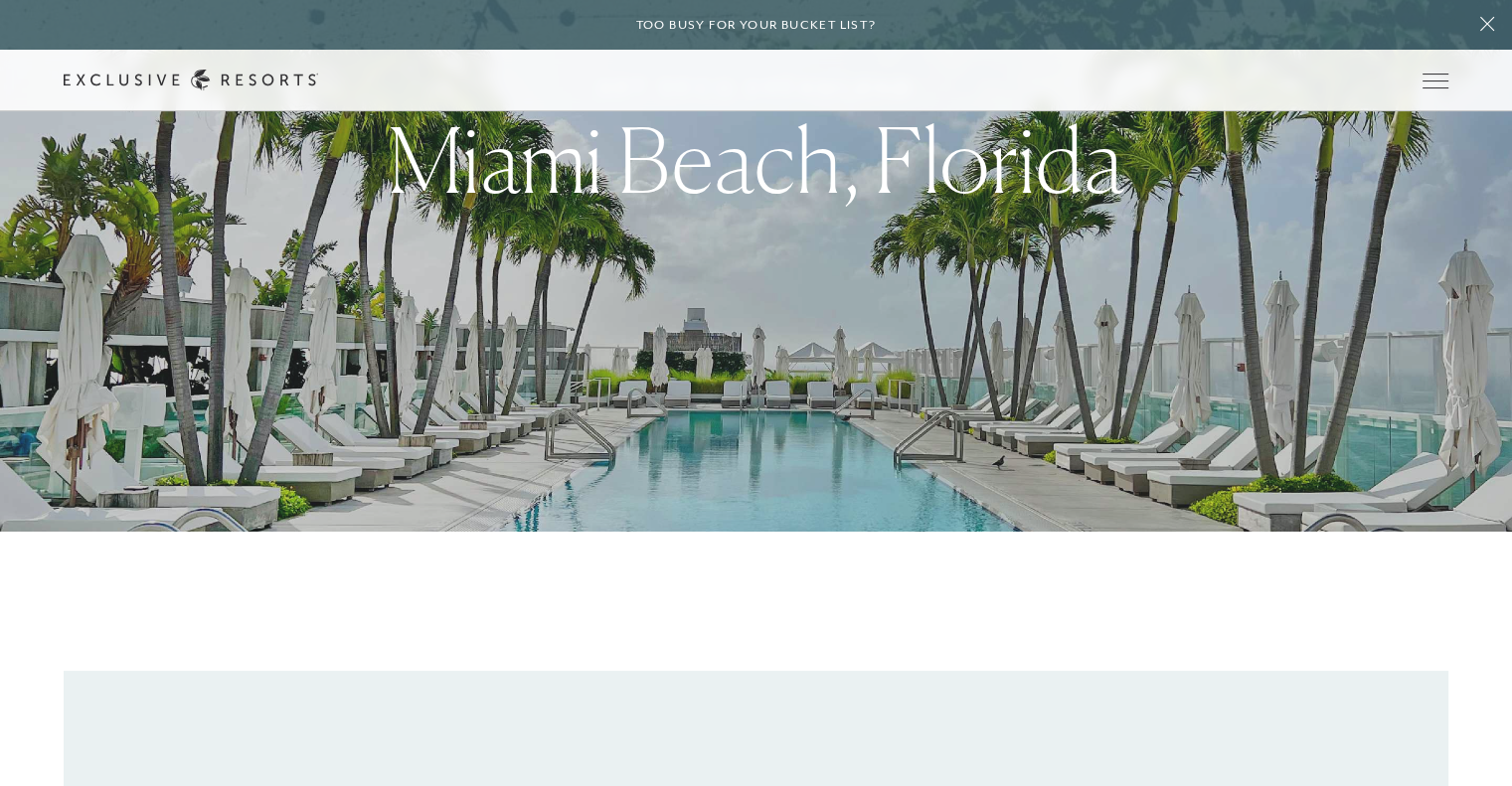 scroll, scrollTop: 0, scrollLeft: 0, axis: both 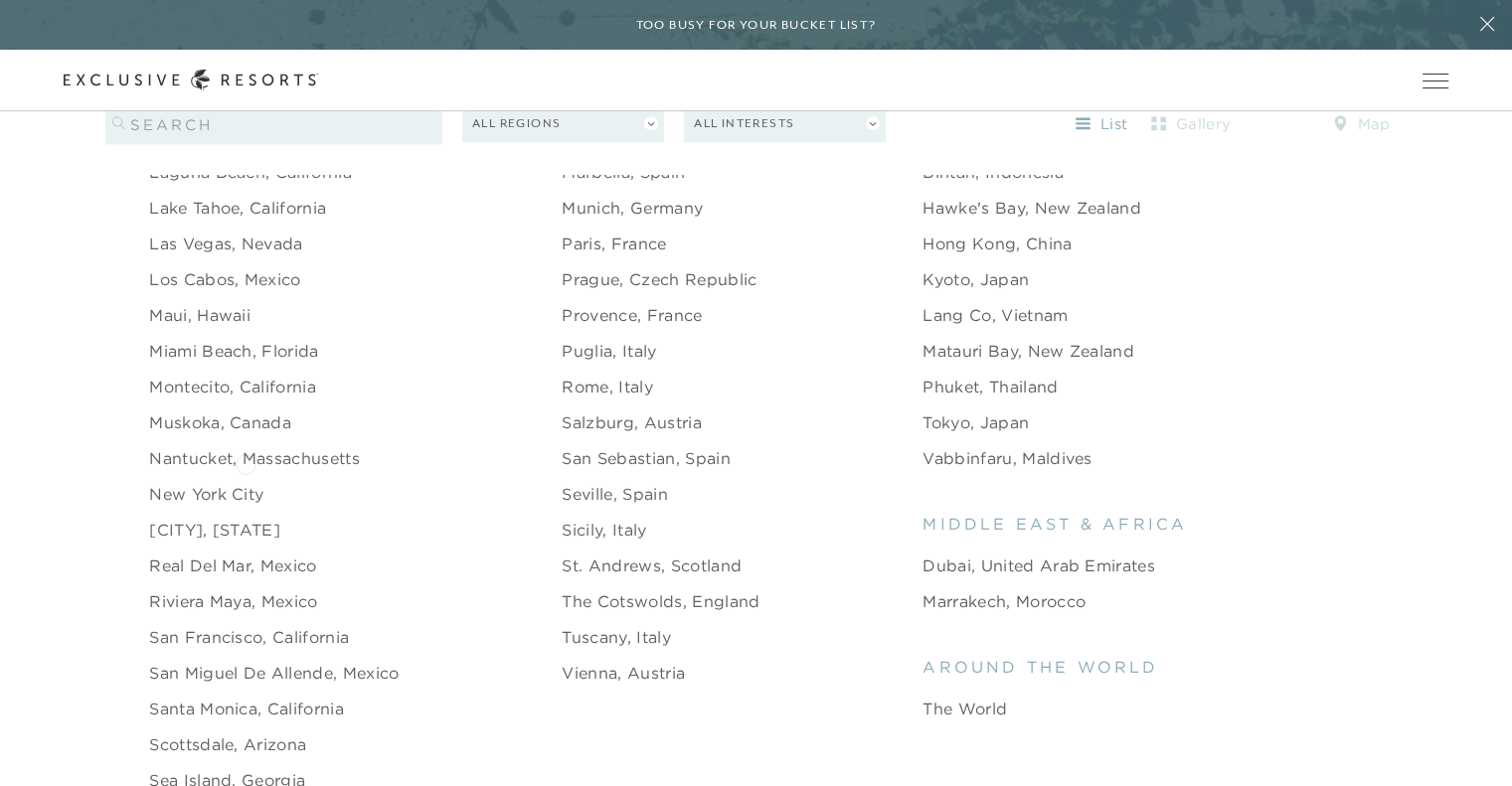 click on "Nantucket, Massachusetts" at bounding box center [254, 458] 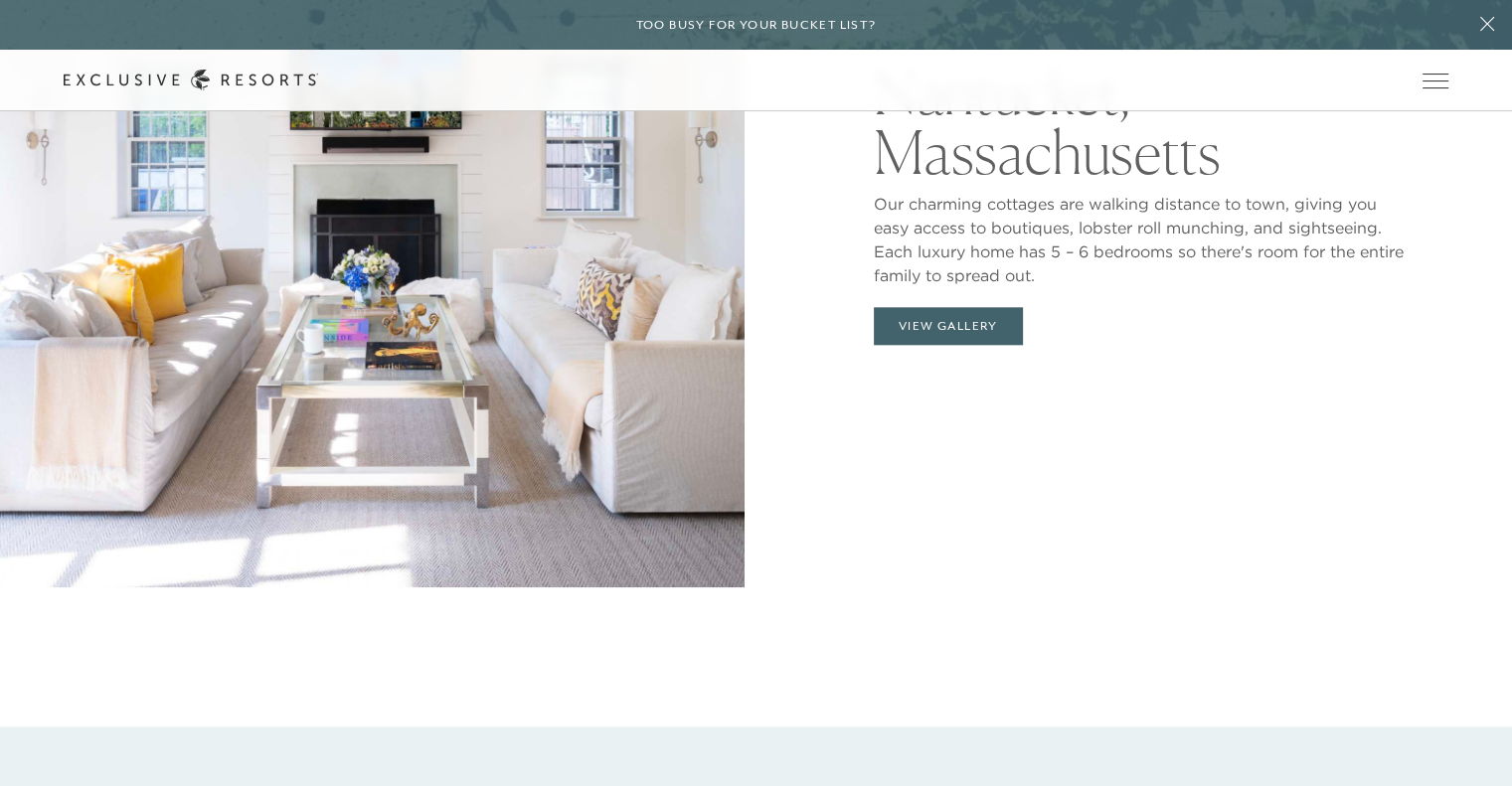 scroll, scrollTop: 1689, scrollLeft: 0, axis: vertical 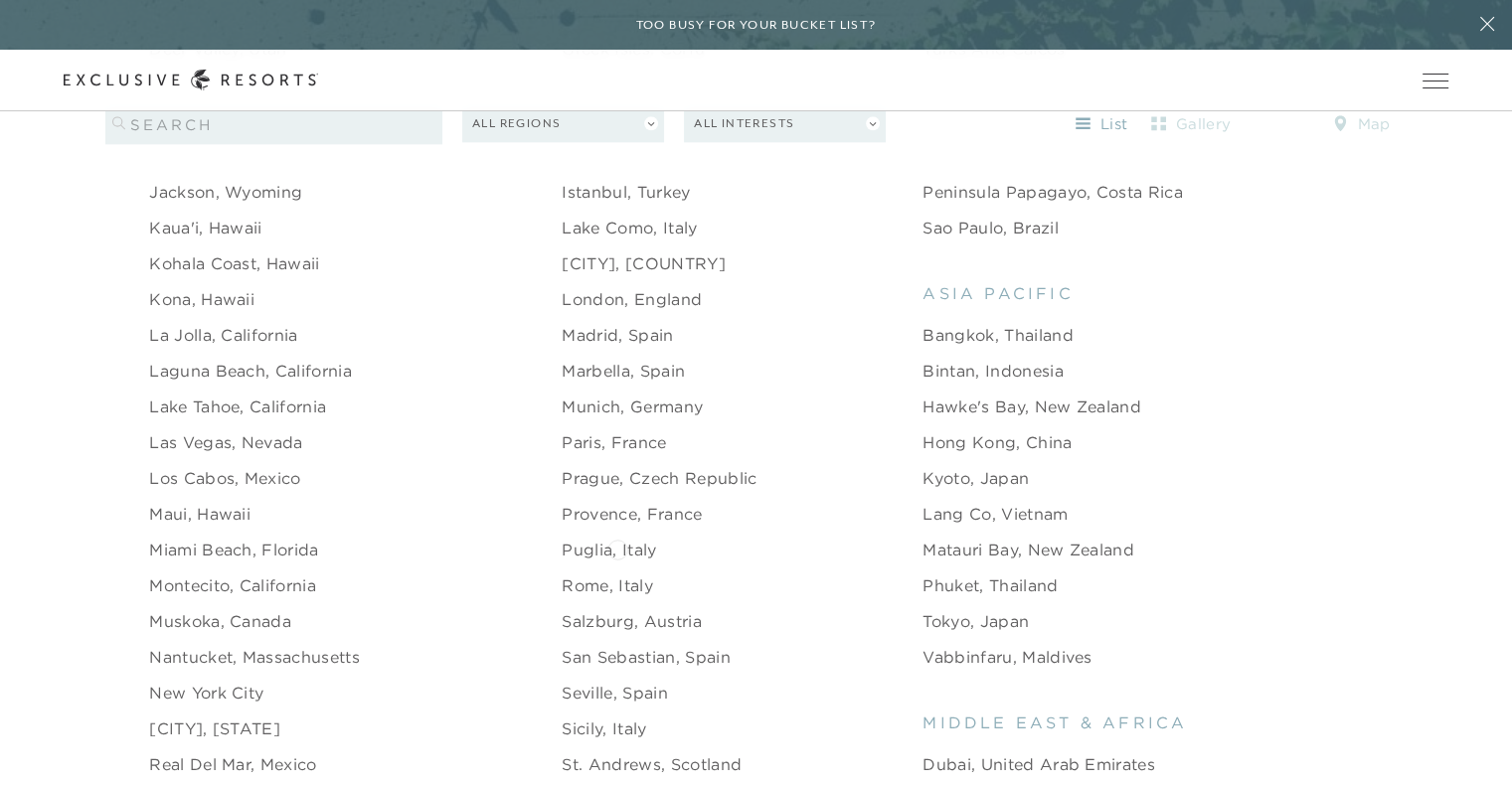 click on "Puglia, Italy" at bounding box center [608, 550] 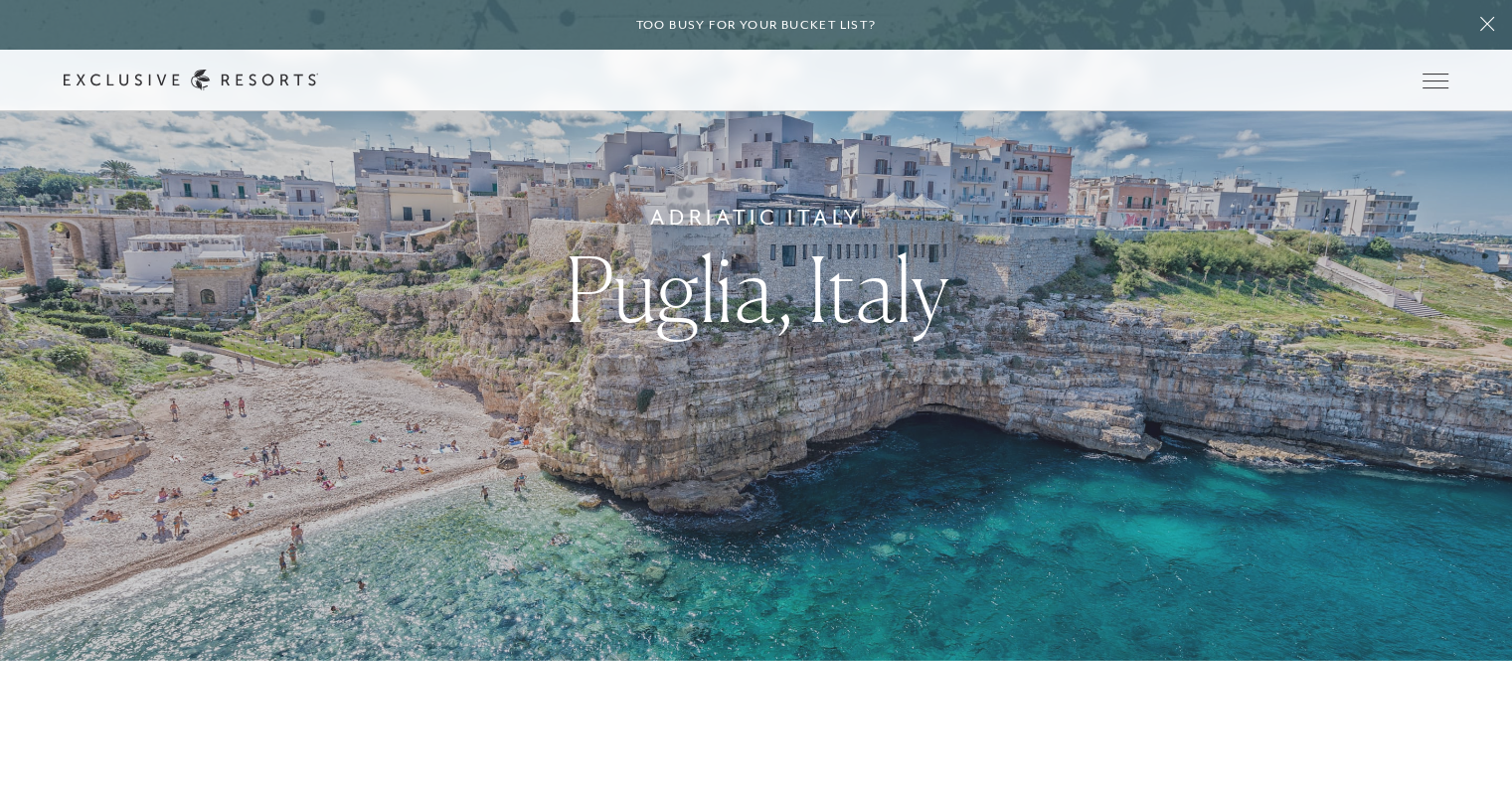 scroll, scrollTop: 0, scrollLeft: 0, axis: both 